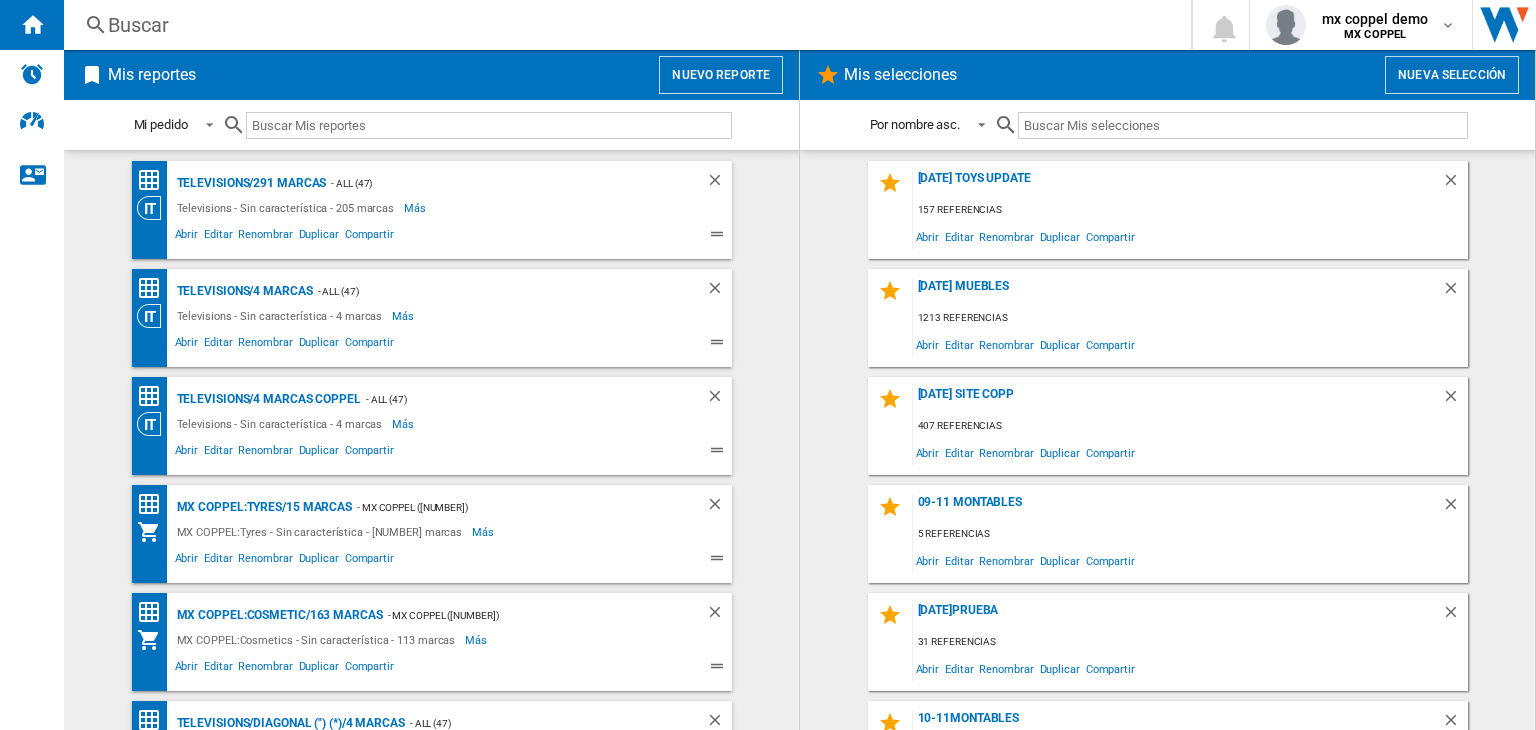 scroll, scrollTop: 0, scrollLeft: 0, axis: both 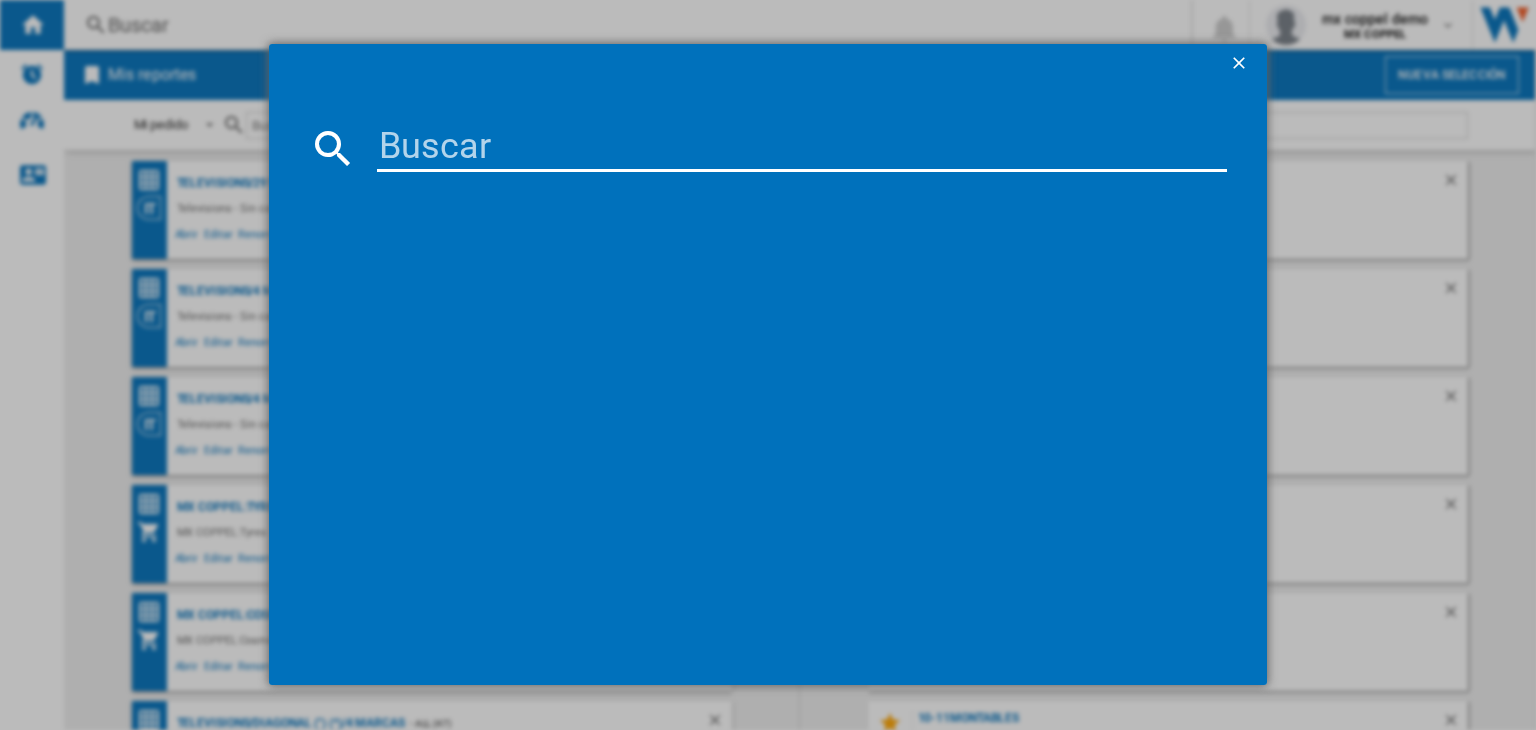 click at bounding box center [802, 148] 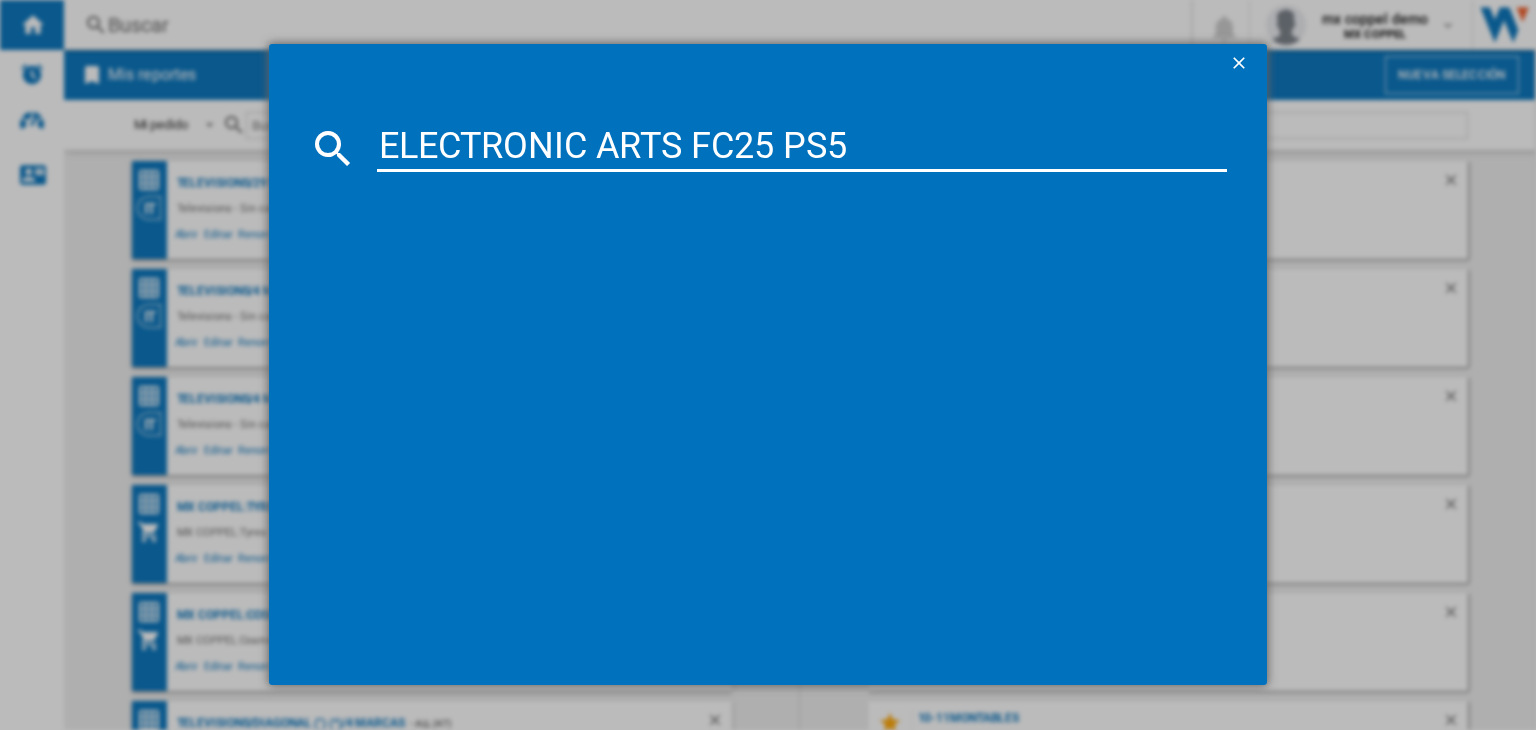 type on "ELECTRONIC ARTS FC25 PS5" 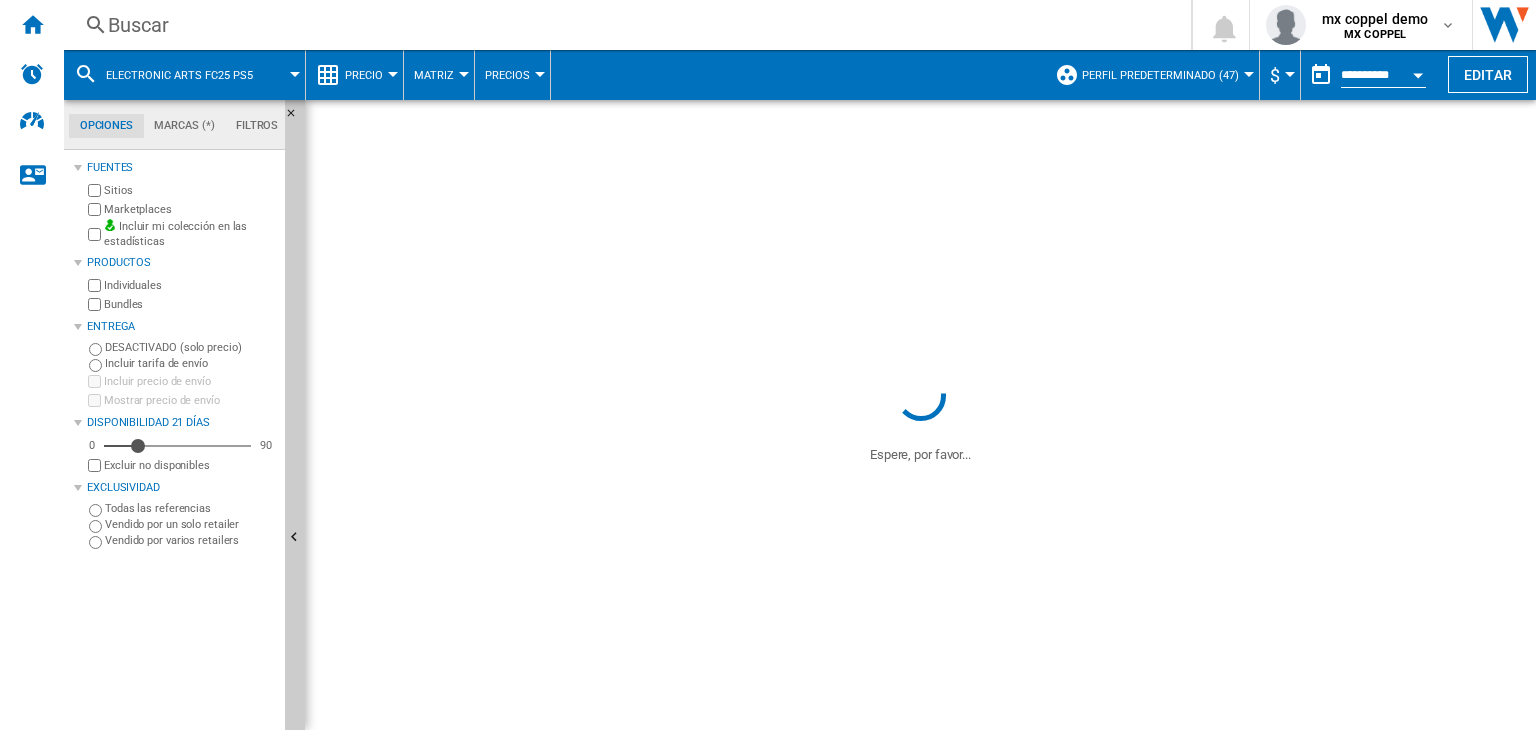 click on "Buscar" at bounding box center (623, 25) 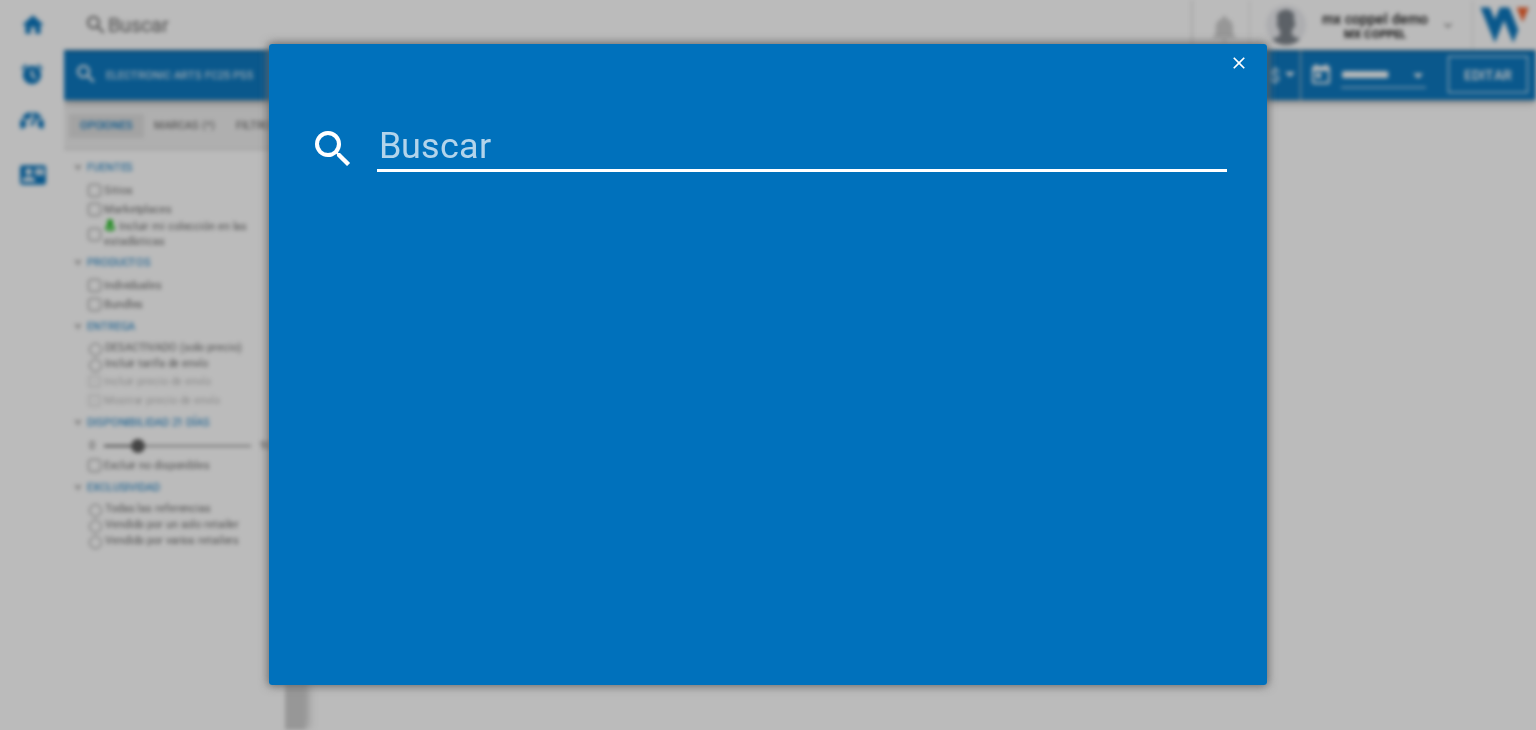 click at bounding box center [802, 148] 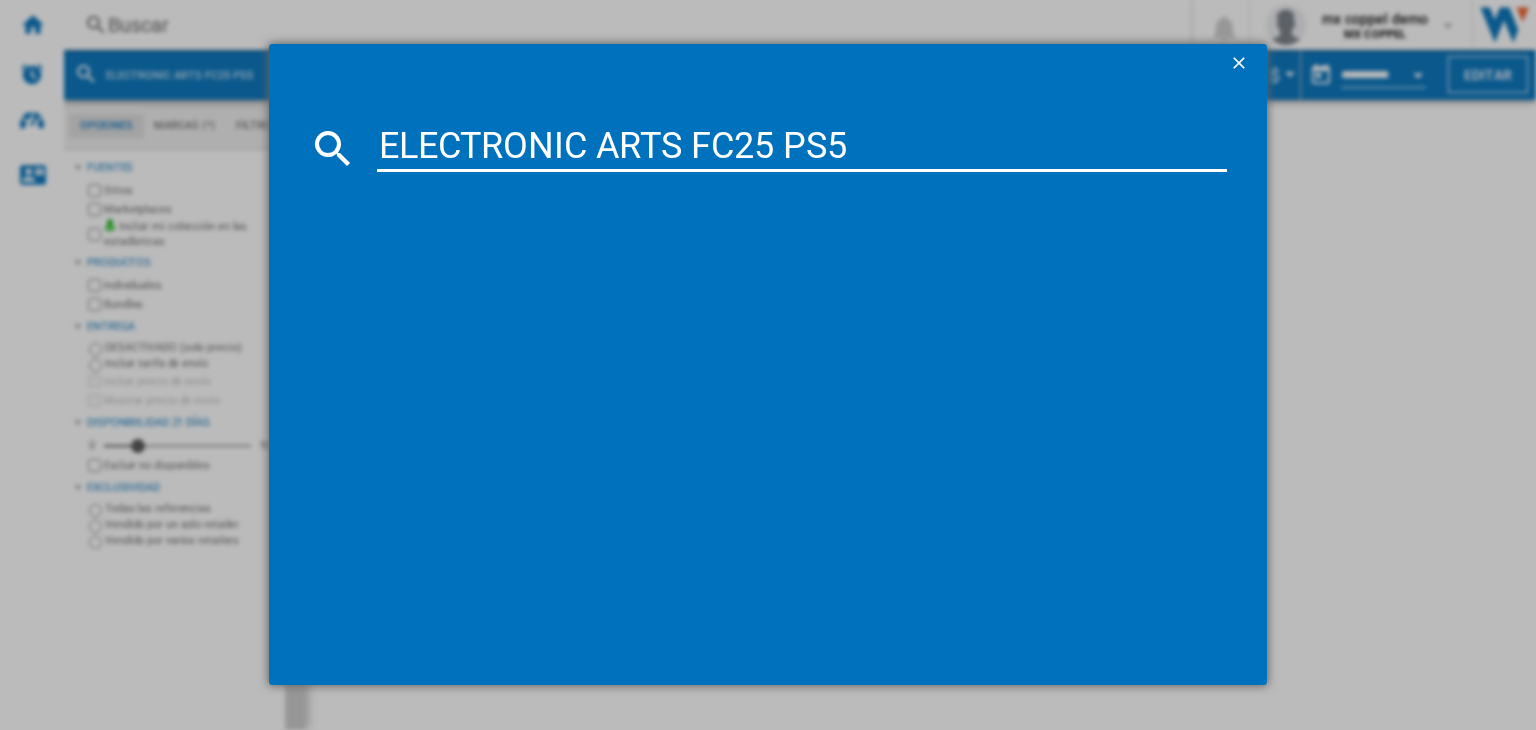 type on "ELECTRONIC ARTS FC25 PS5" 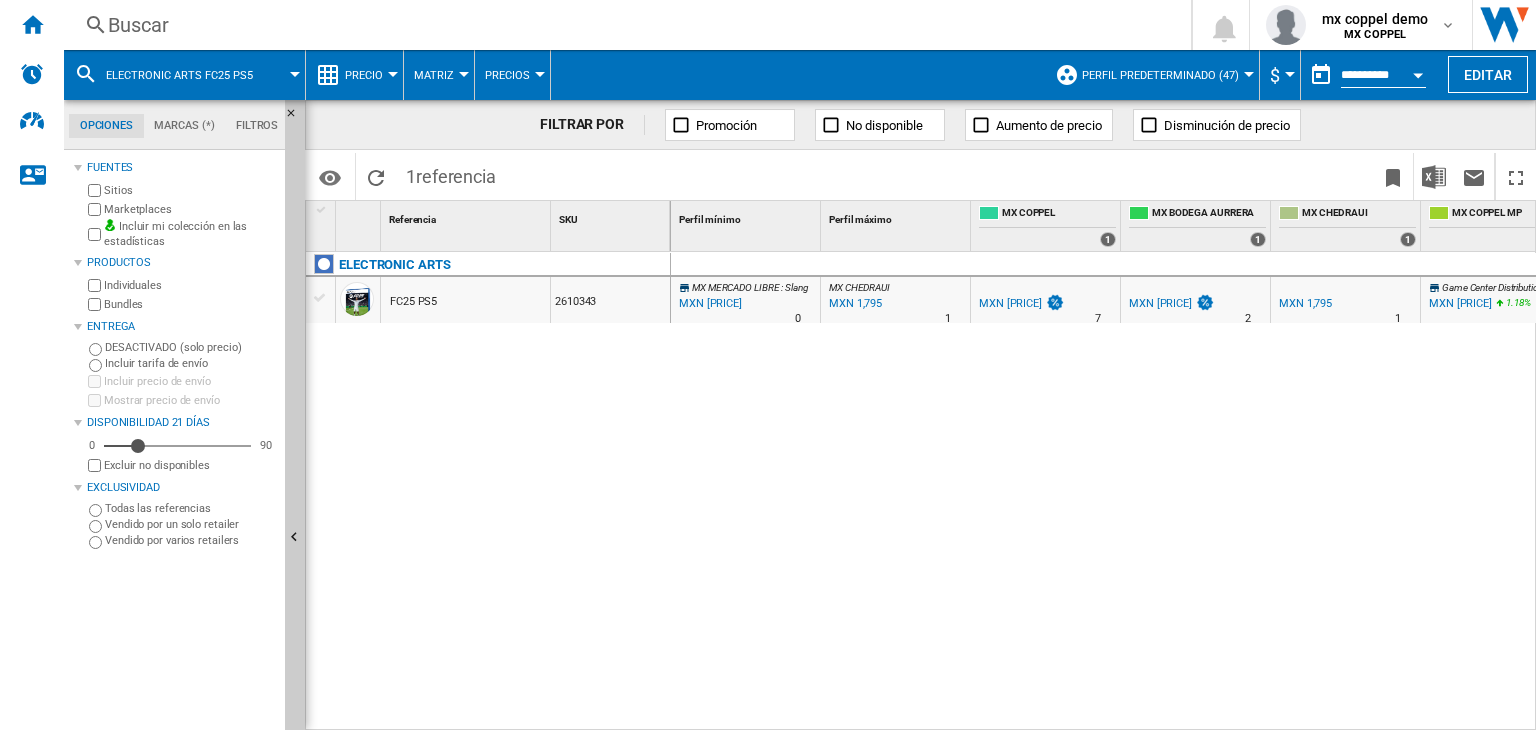 click on "FC25 PS5" at bounding box center (413, 302) 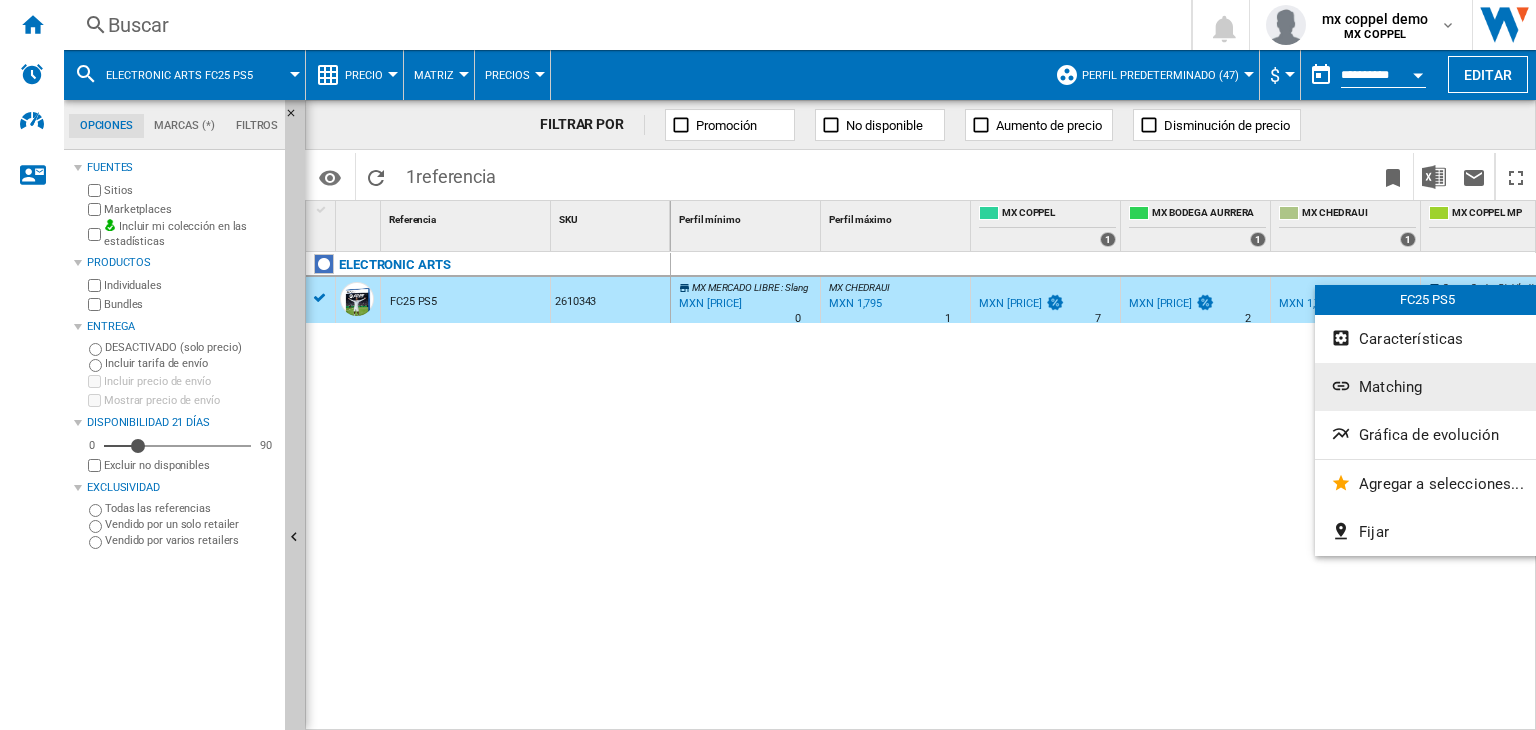 click on "Matching" at bounding box center (1427, 387) 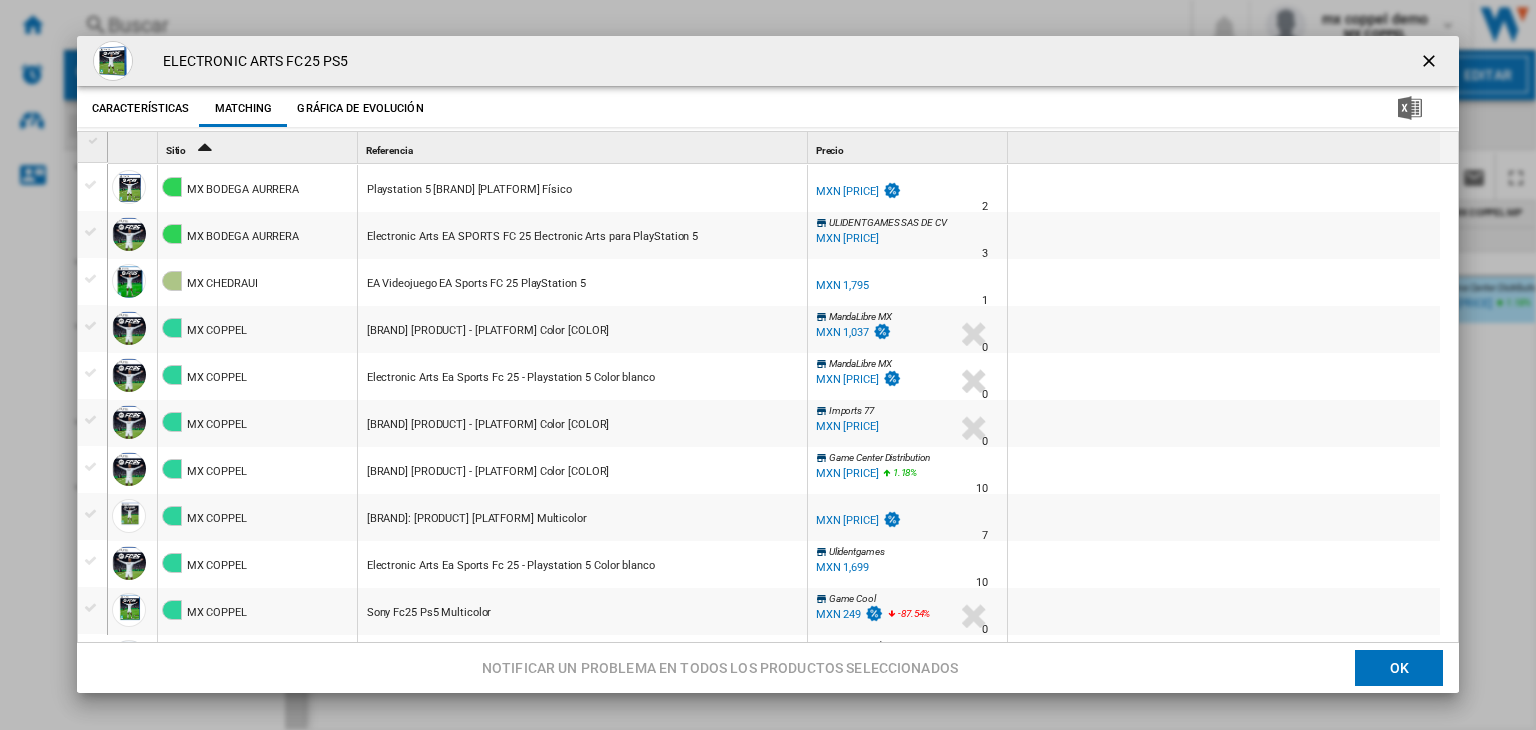 scroll, scrollTop: 1712, scrollLeft: 0, axis: vertical 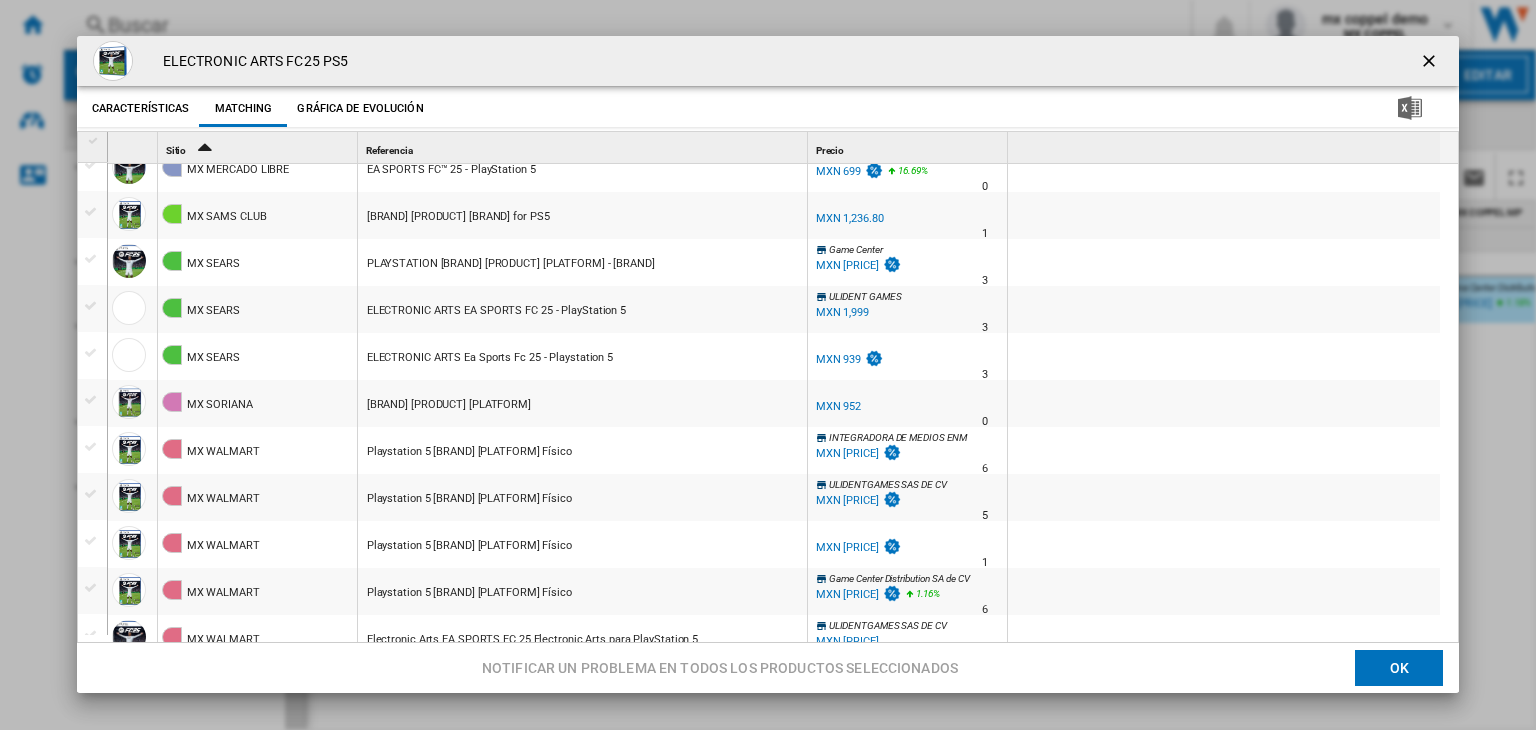 click at bounding box center [1431, 63] 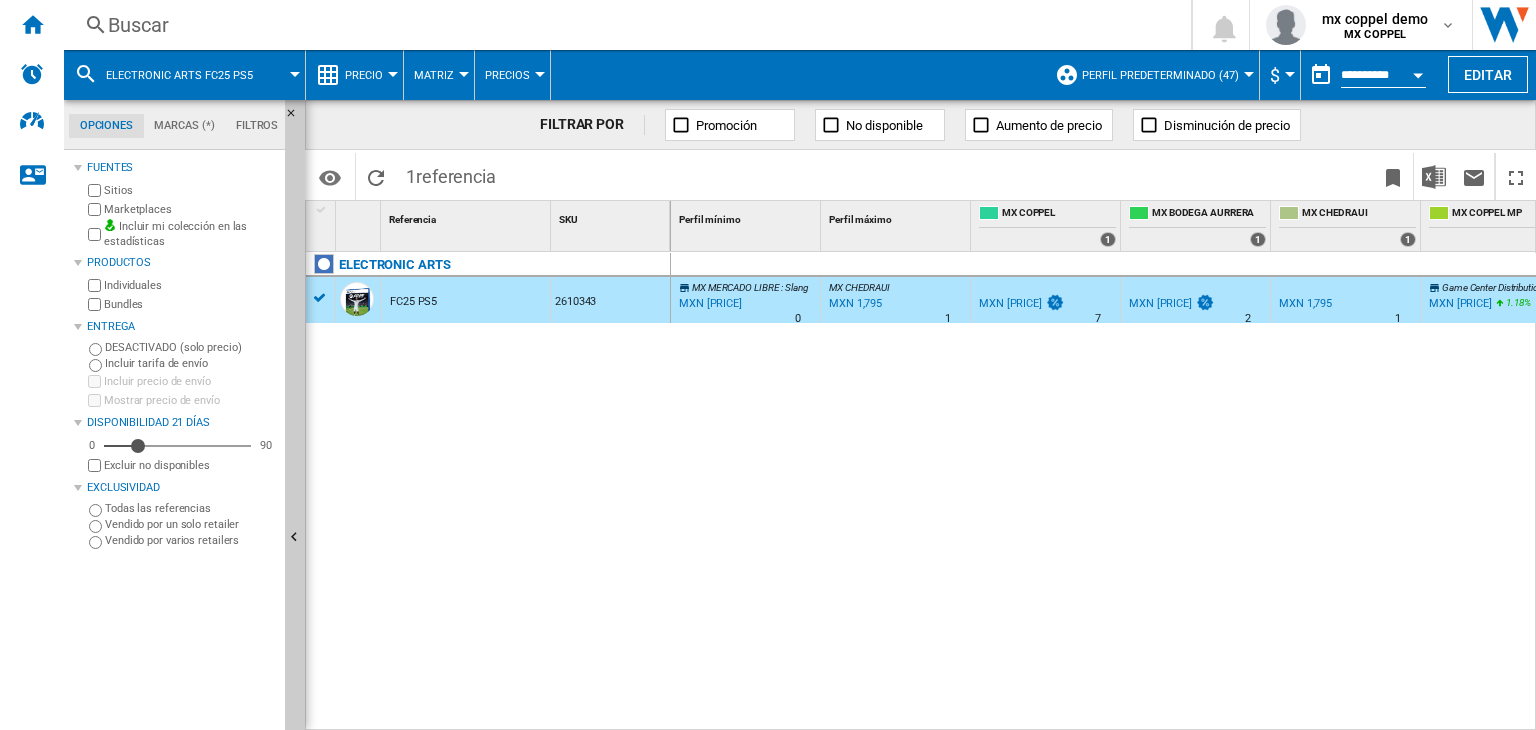 click on "Buscar" at bounding box center [623, 25] 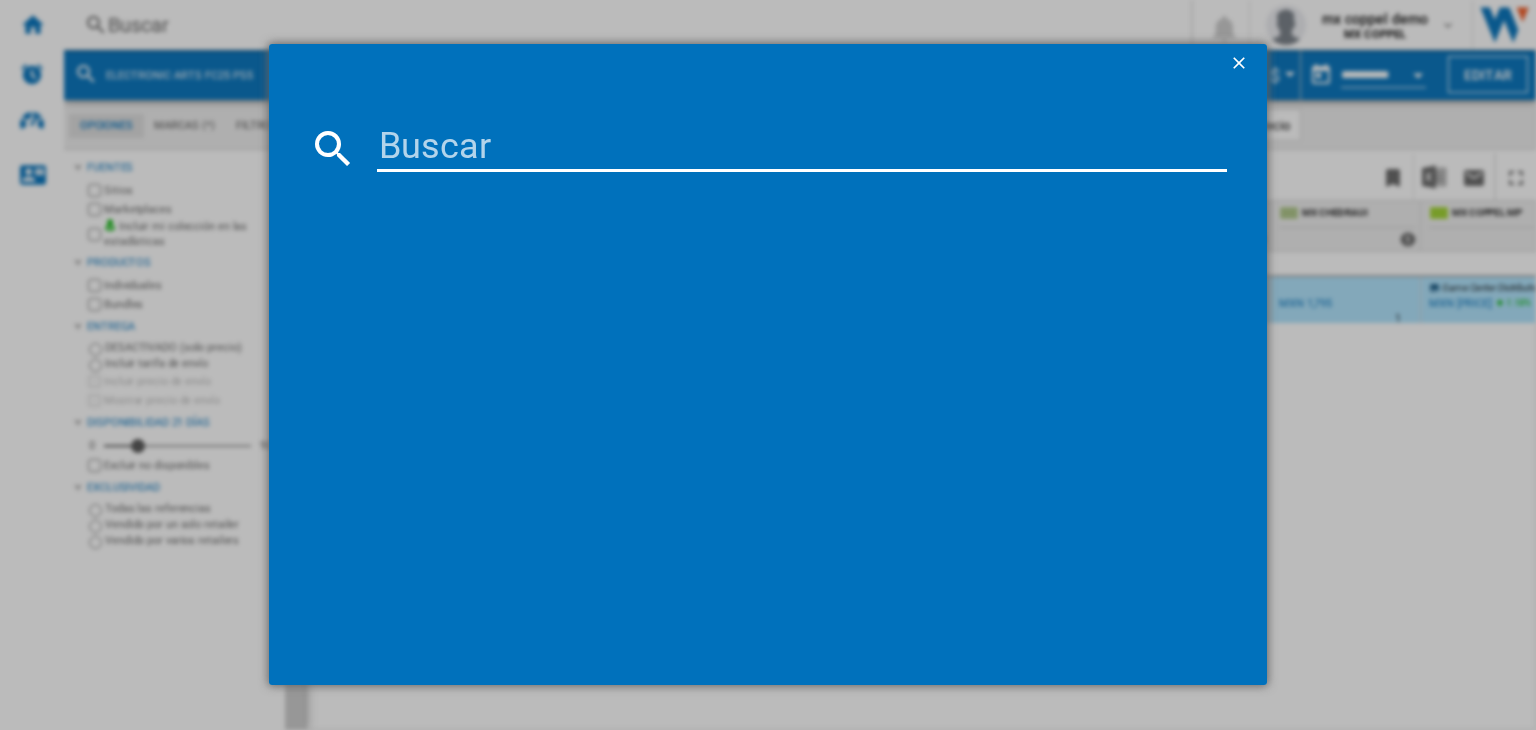 click at bounding box center (802, 148) 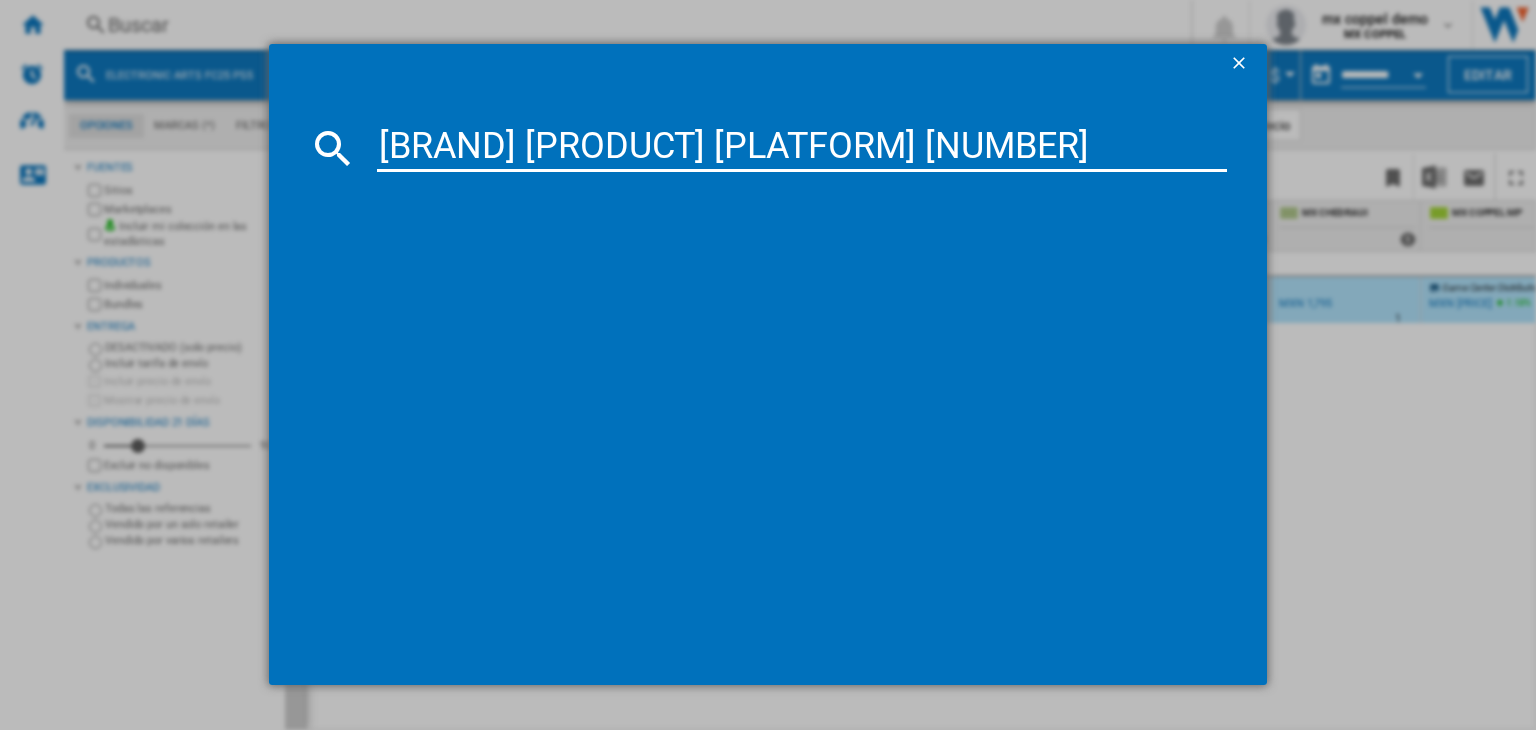 scroll, scrollTop: 0, scrollLeft: 498, axis: horizontal 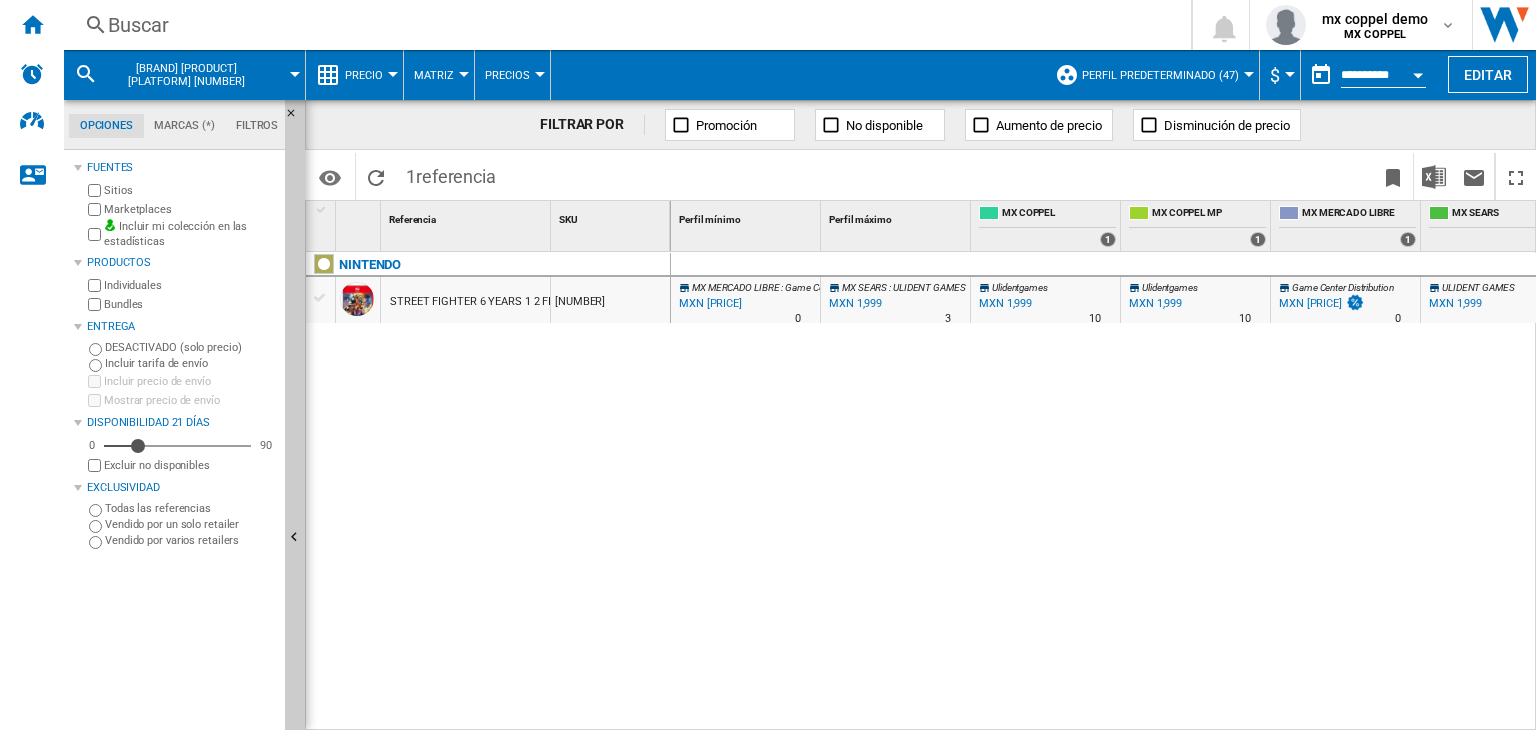 click on "Buscar" at bounding box center (623, 25) 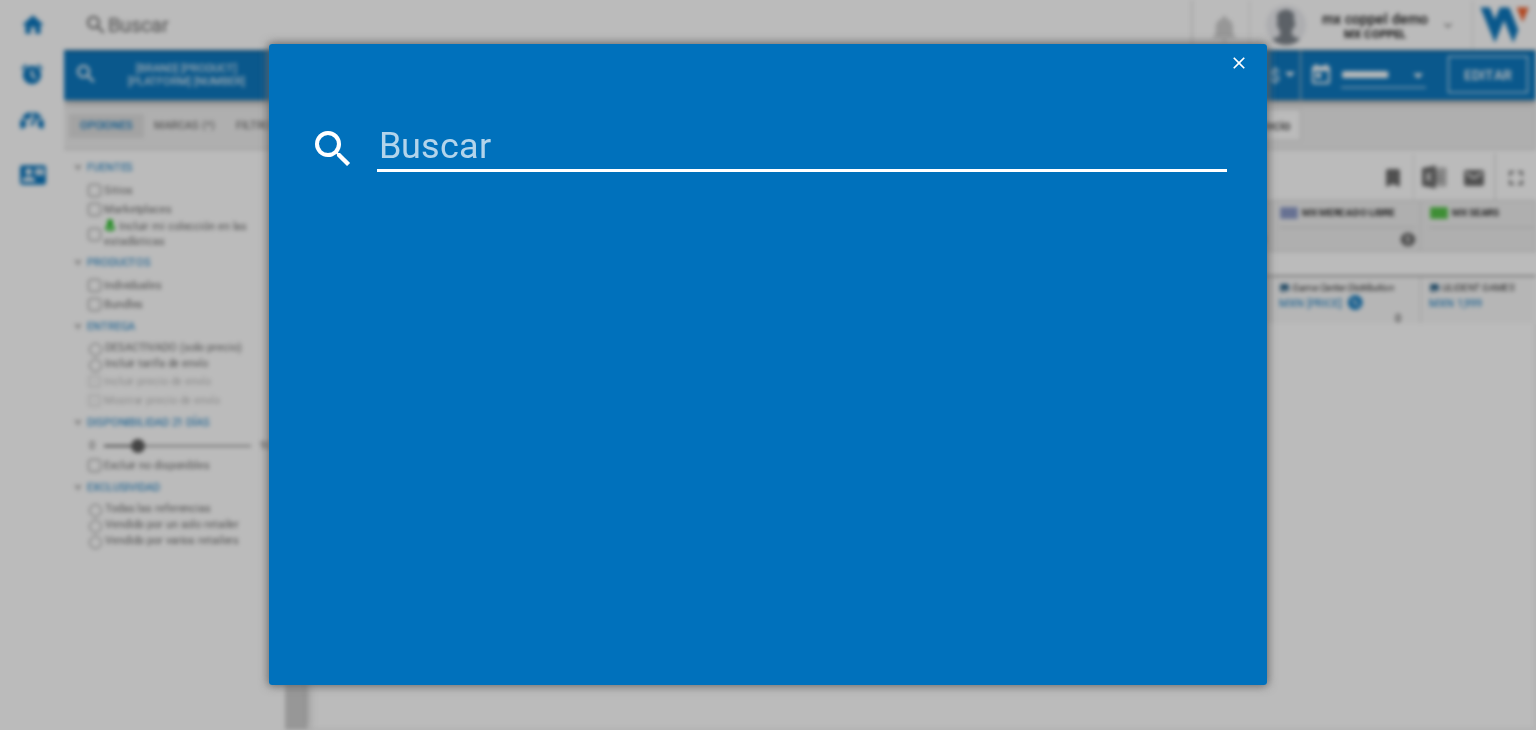 click at bounding box center (802, 148) 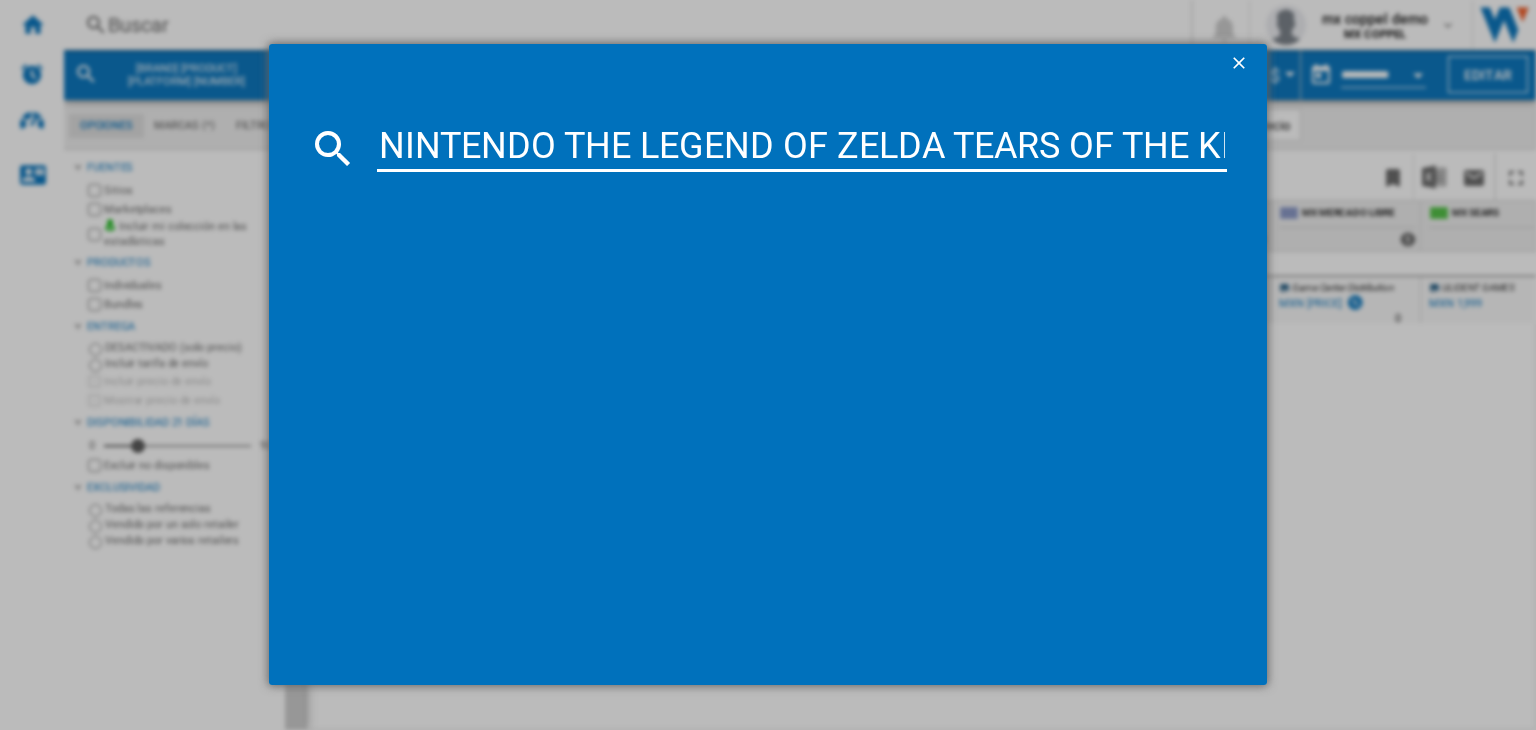 type on "NINTENDO THE LEGEND OF ZELDA TEARS OF THE KINGDOM NINTENDO SWITCH" 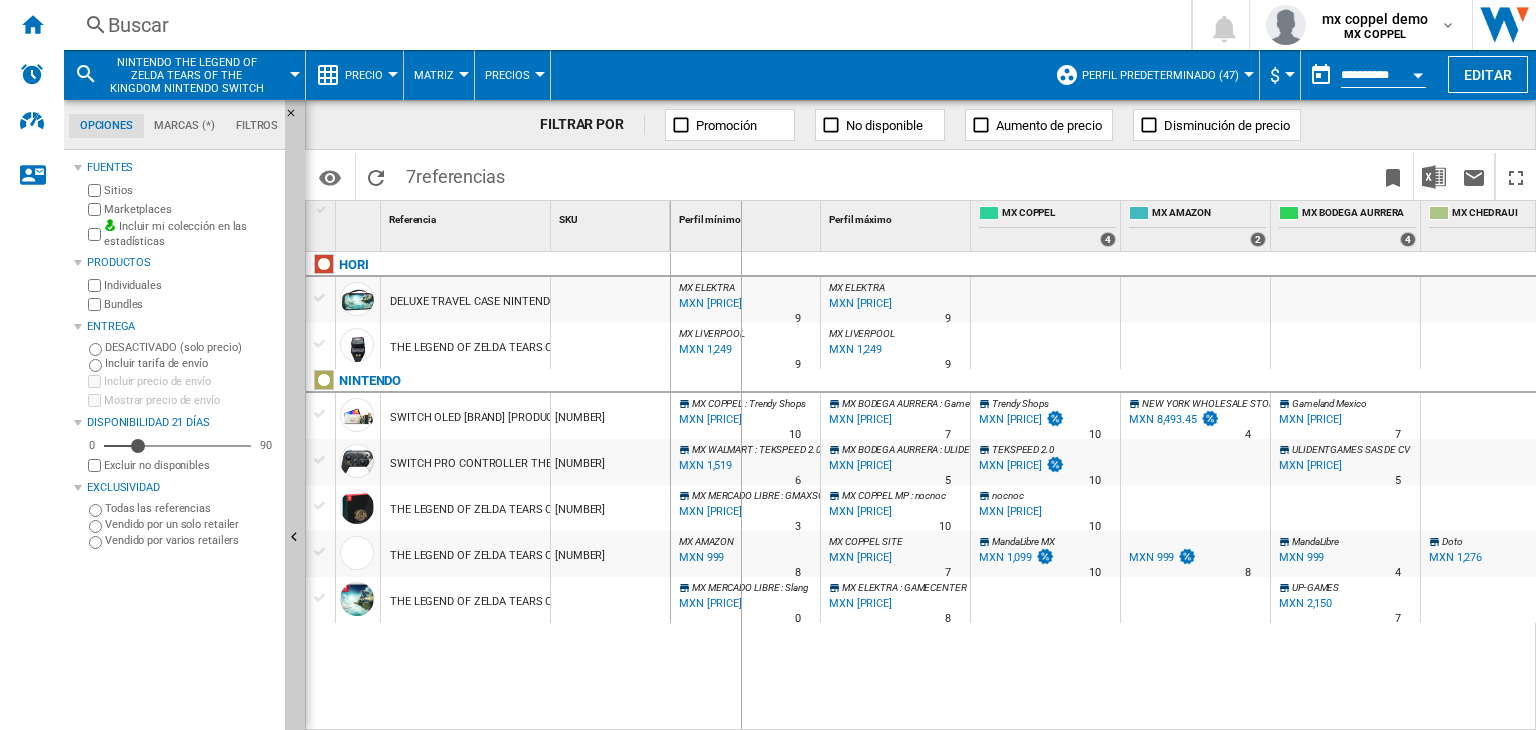 drag, startPoint x: 549, startPoint y: 223, endPoint x: 740, endPoint y: 223, distance: 191 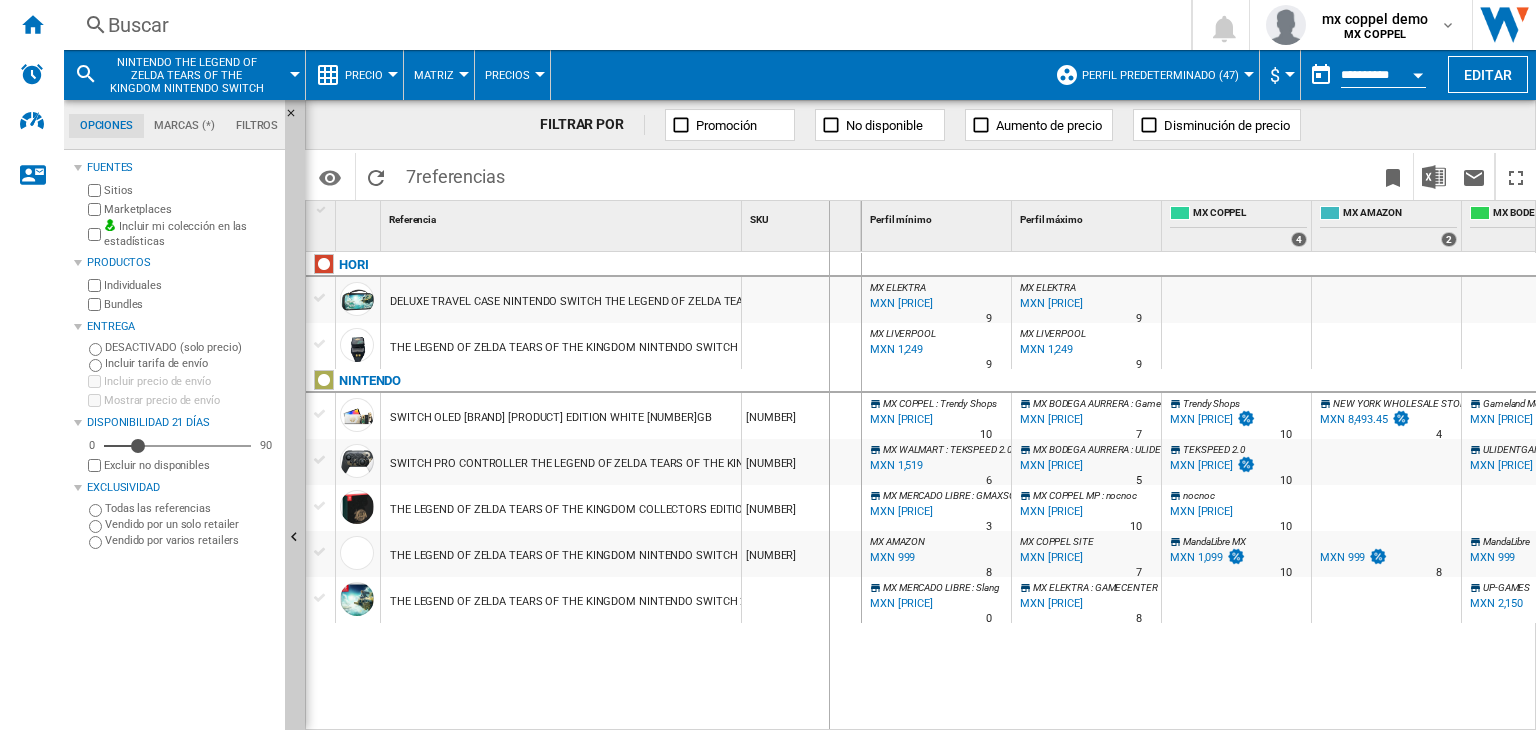 drag, startPoint x: 742, startPoint y: 223, endPoint x: 829, endPoint y: 229, distance: 87.20665 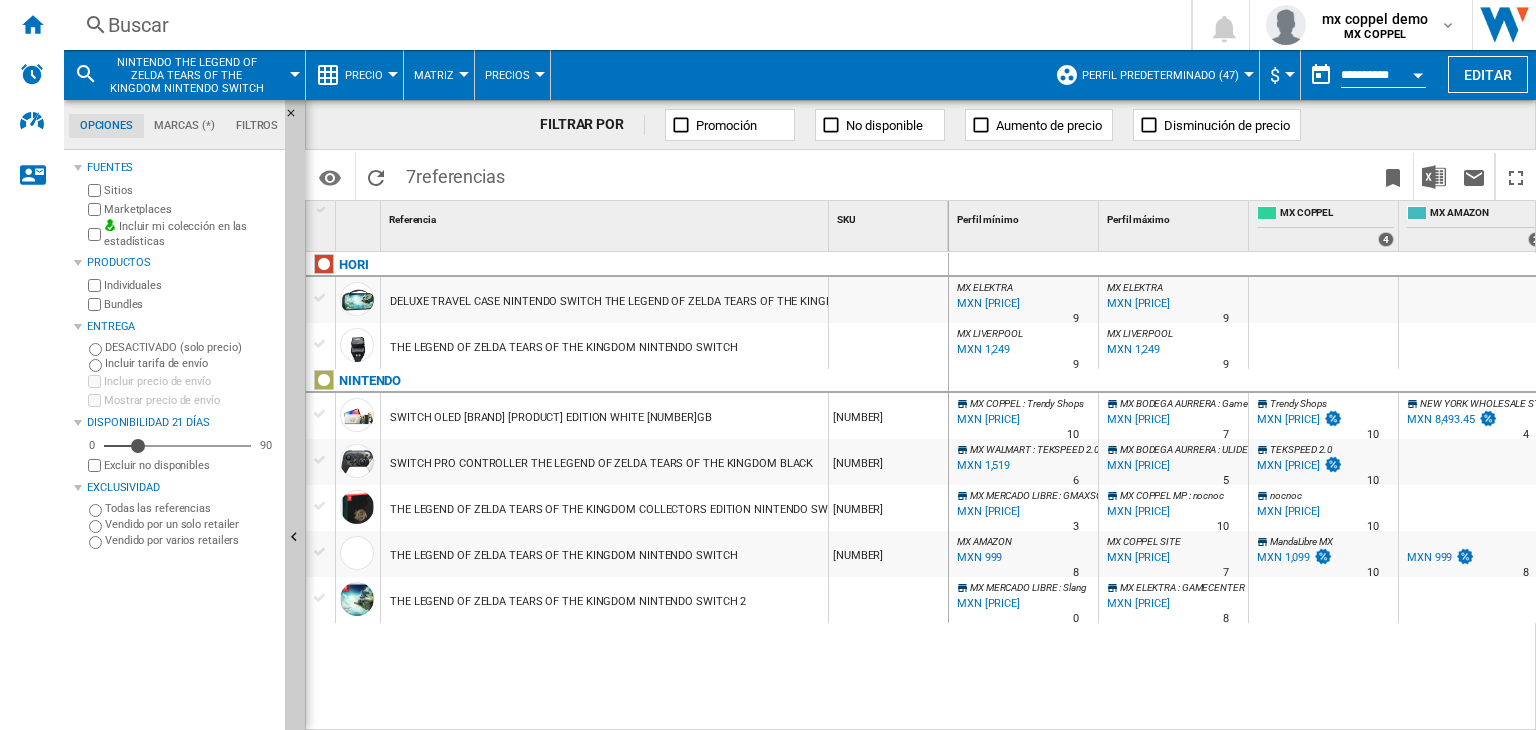 click on "THE LEGEND OF ZELDA TEARS OF THE KINGDOM NINTENDO SWITCH" at bounding box center [563, 556] 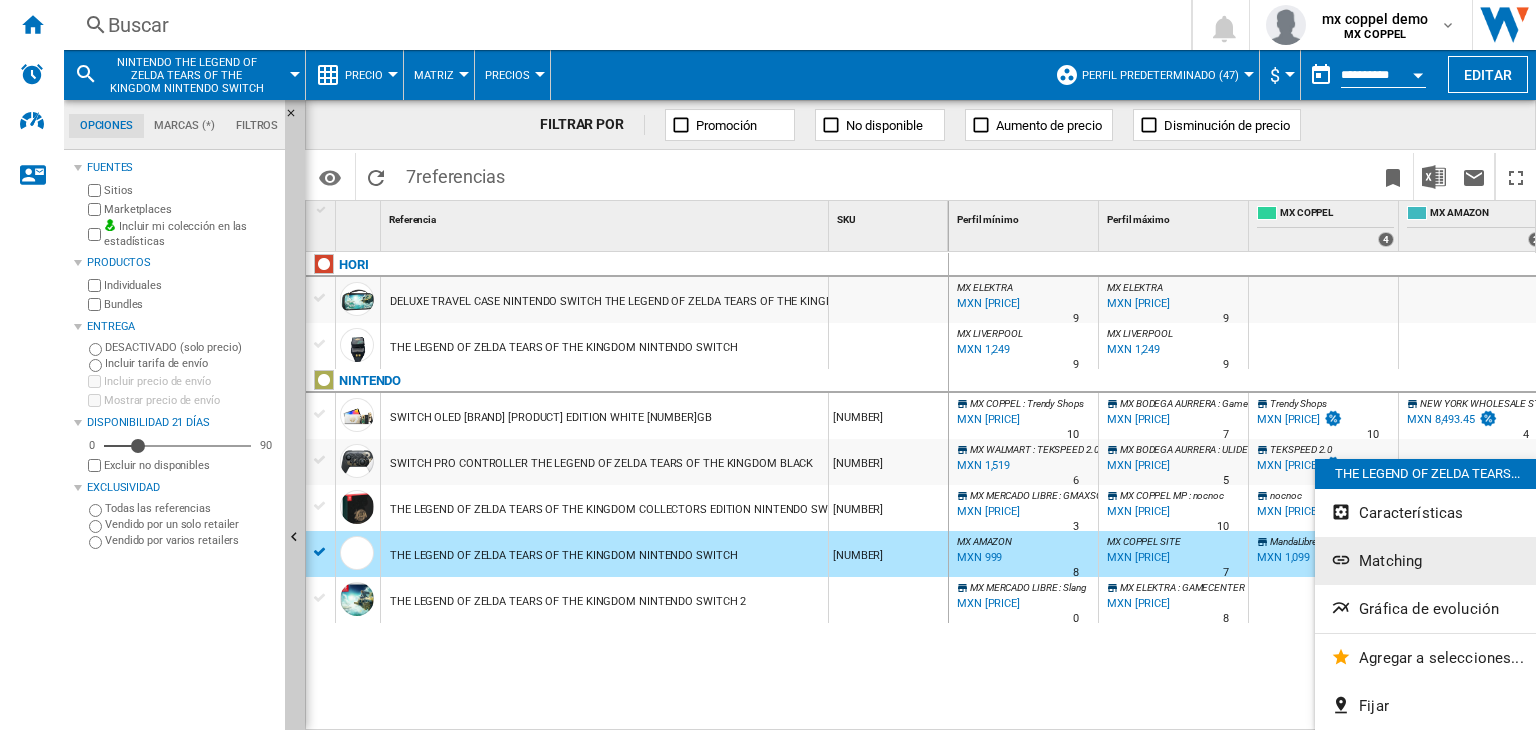 click on "Matching" at bounding box center [1390, 561] 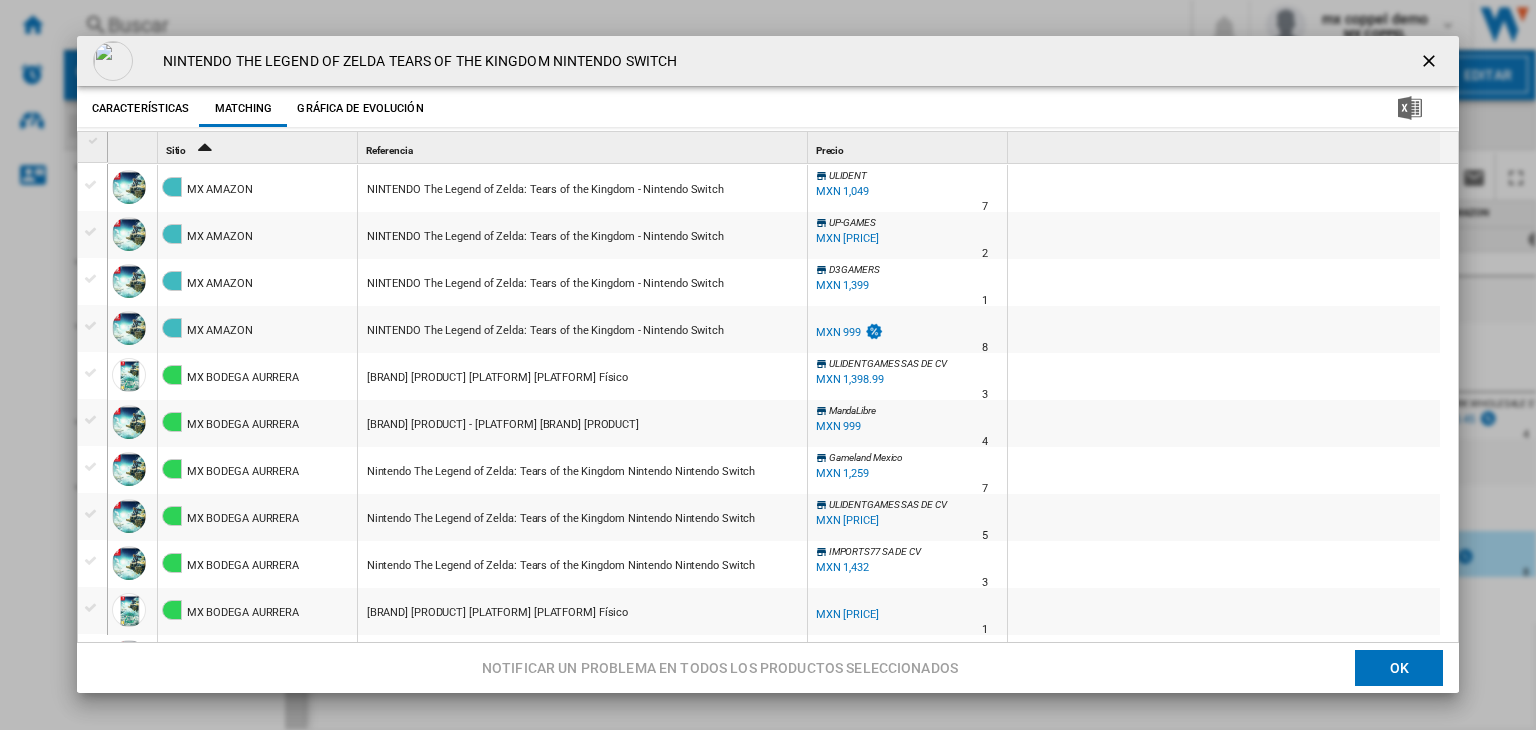 scroll, scrollTop: 2981, scrollLeft: 0, axis: vertical 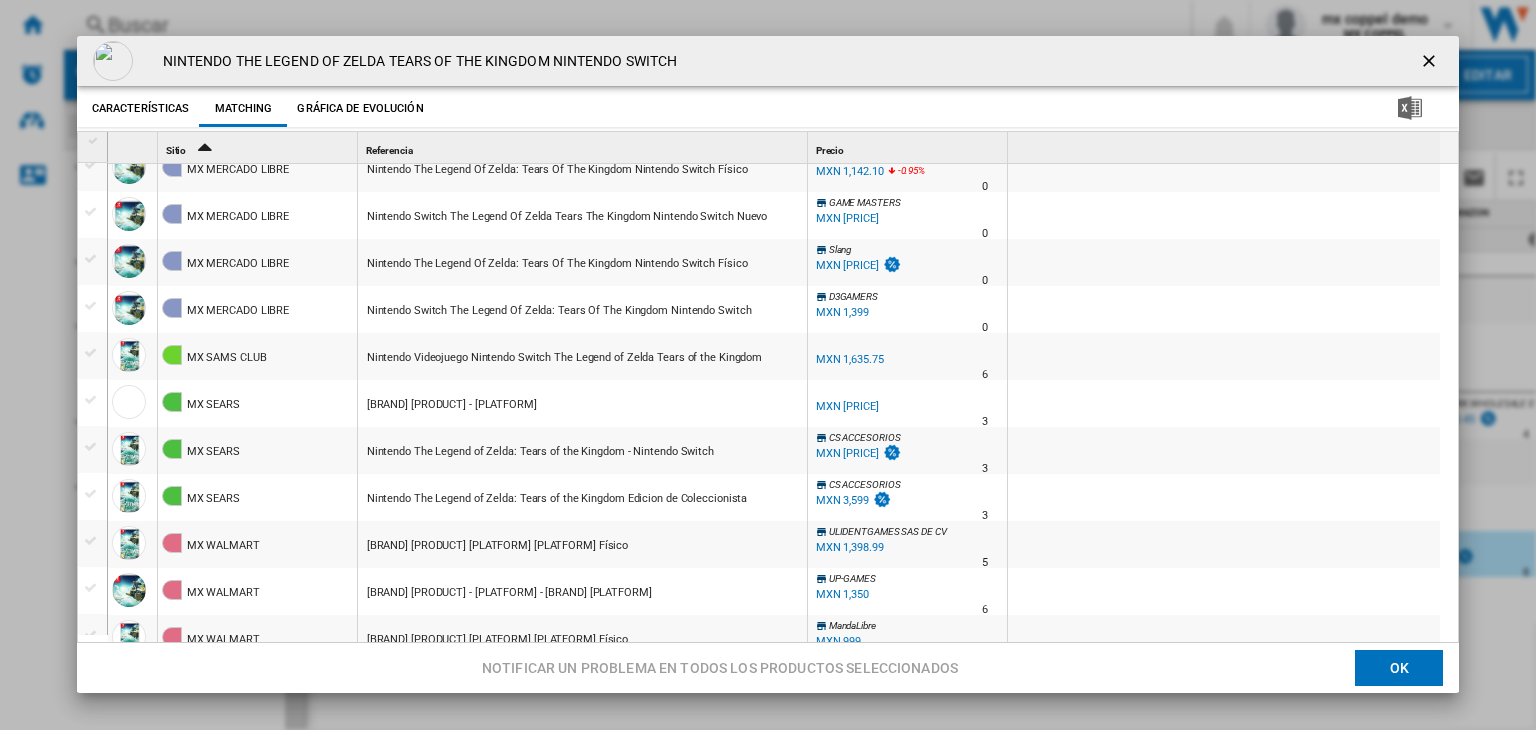 click at bounding box center (1431, 63) 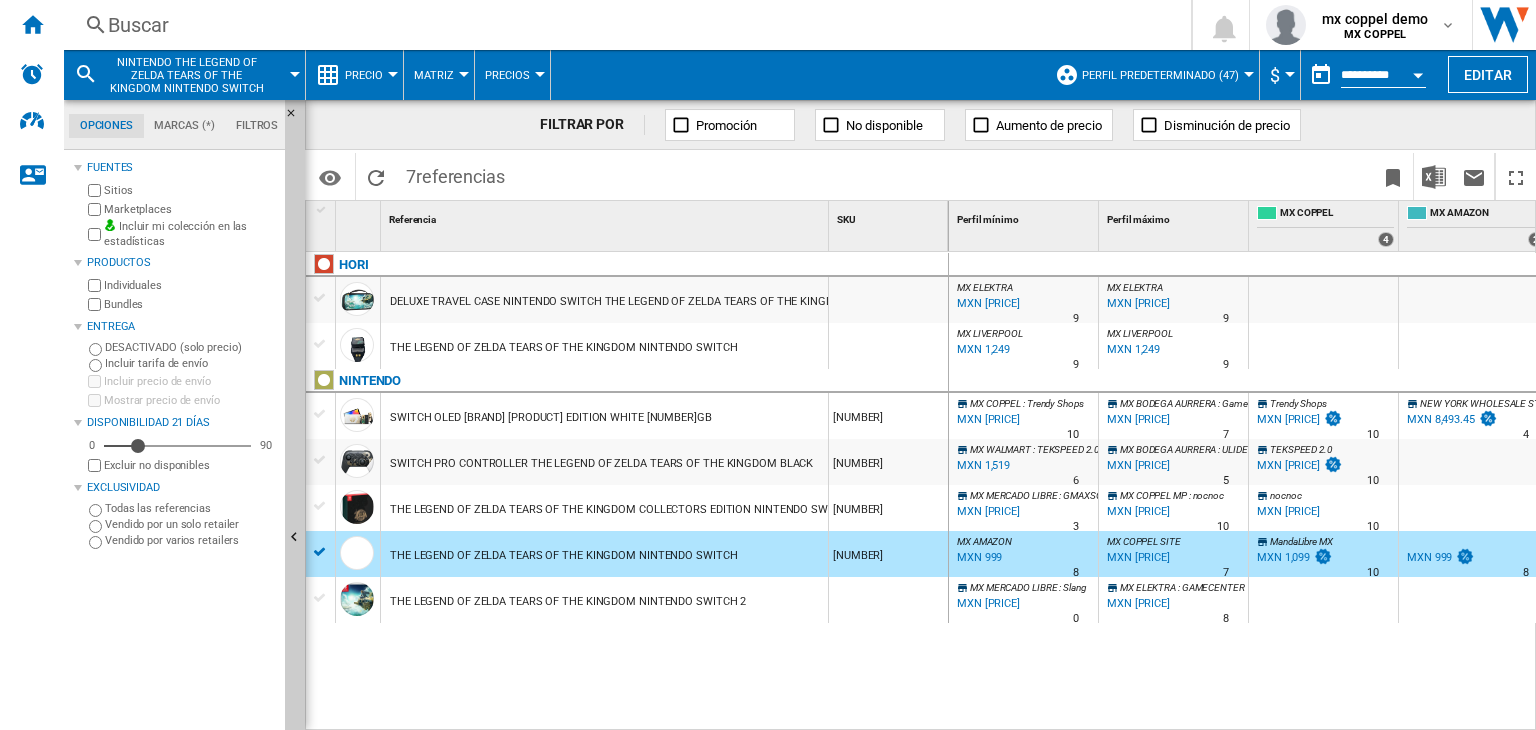 click on "Buscar" at bounding box center (623, 25) 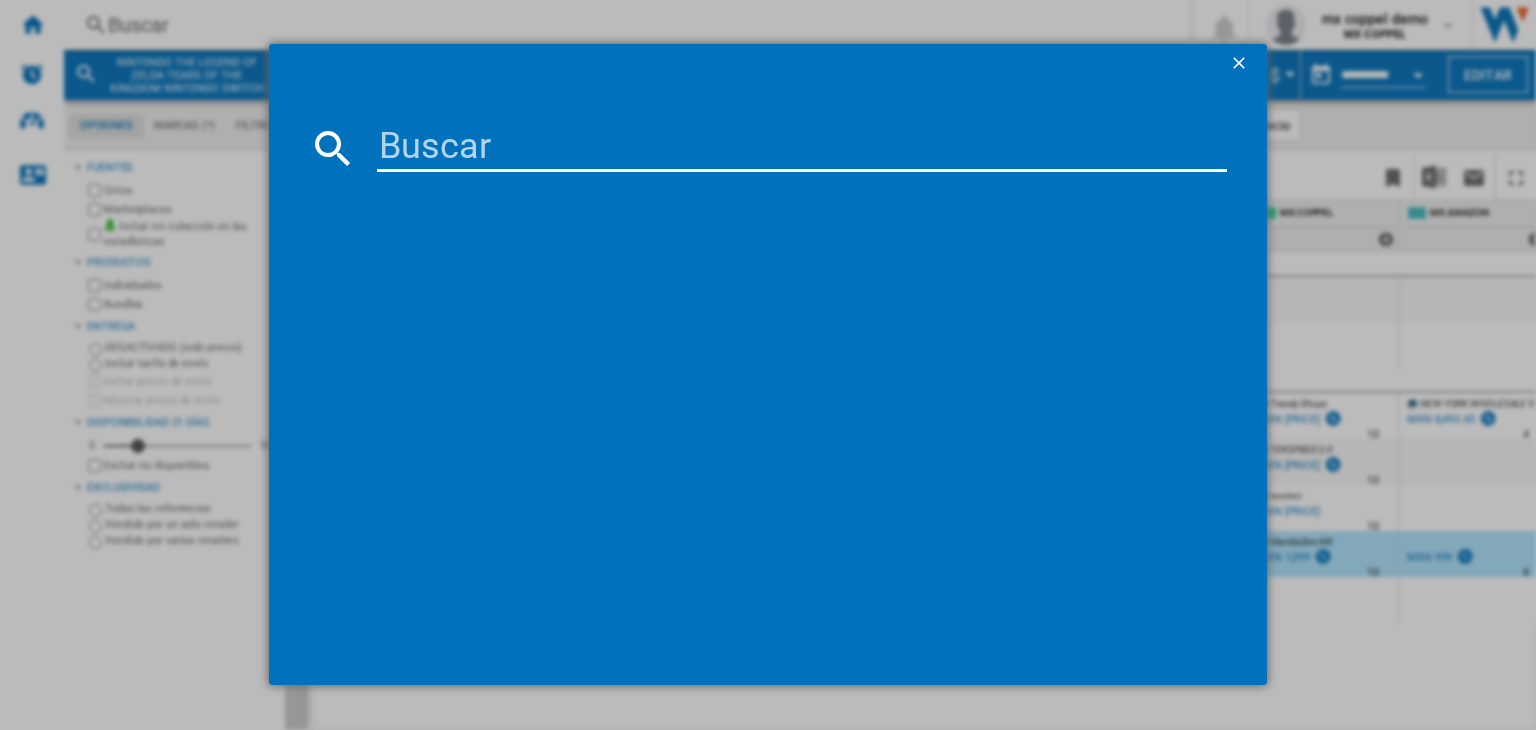 click at bounding box center (802, 148) 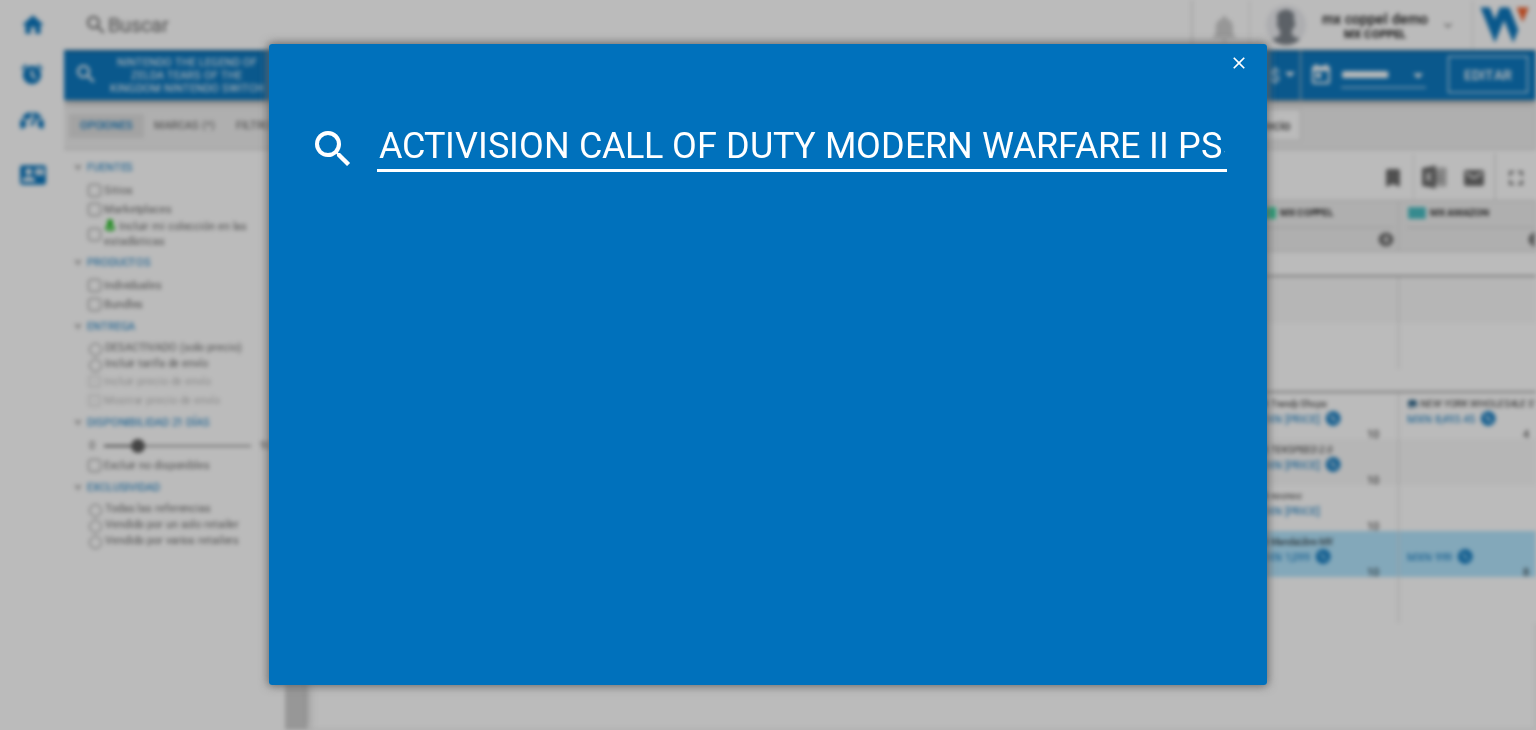 scroll, scrollTop: 0, scrollLeft: 20, axis: horizontal 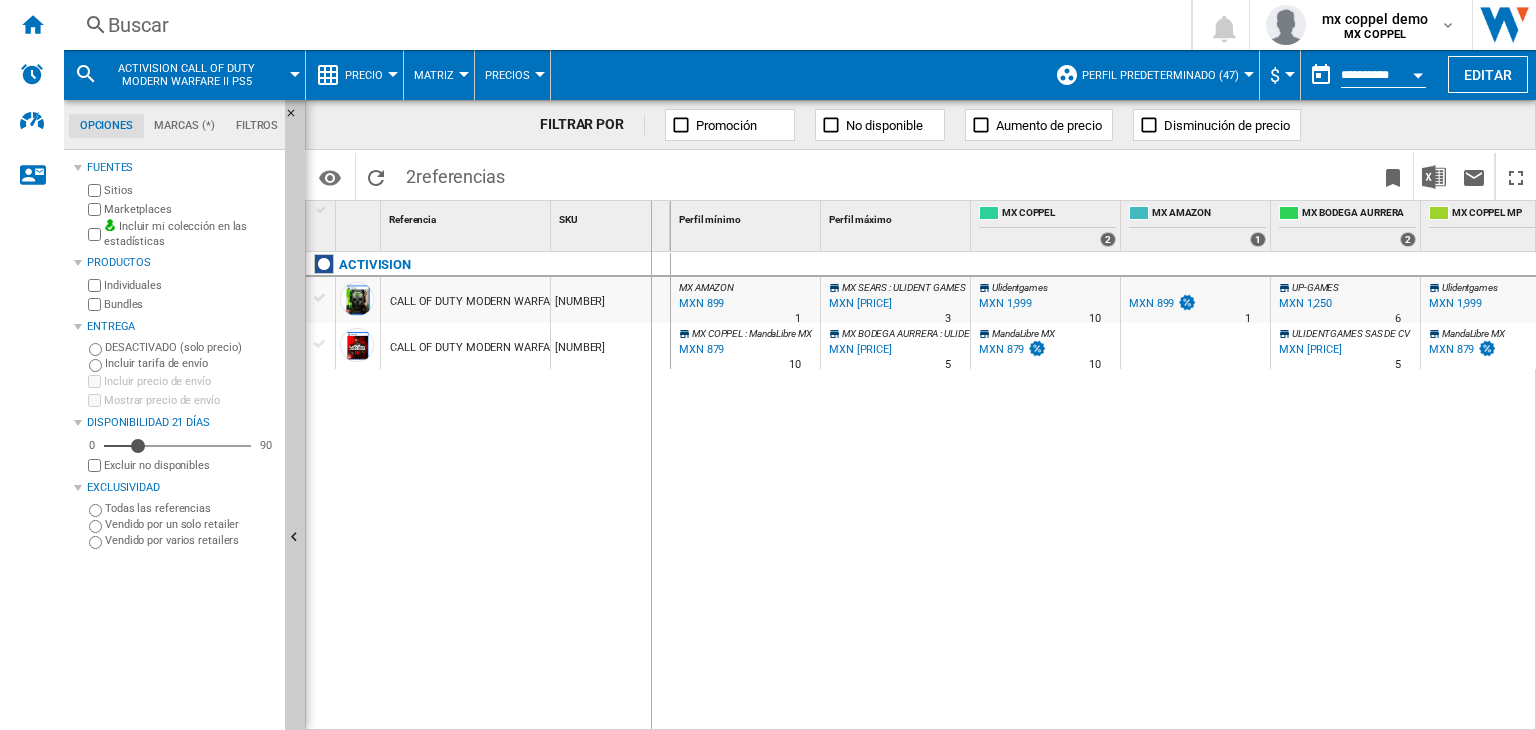 drag, startPoint x: 548, startPoint y: 225, endPoint x: 675, endPoint y: 225, distance: 127 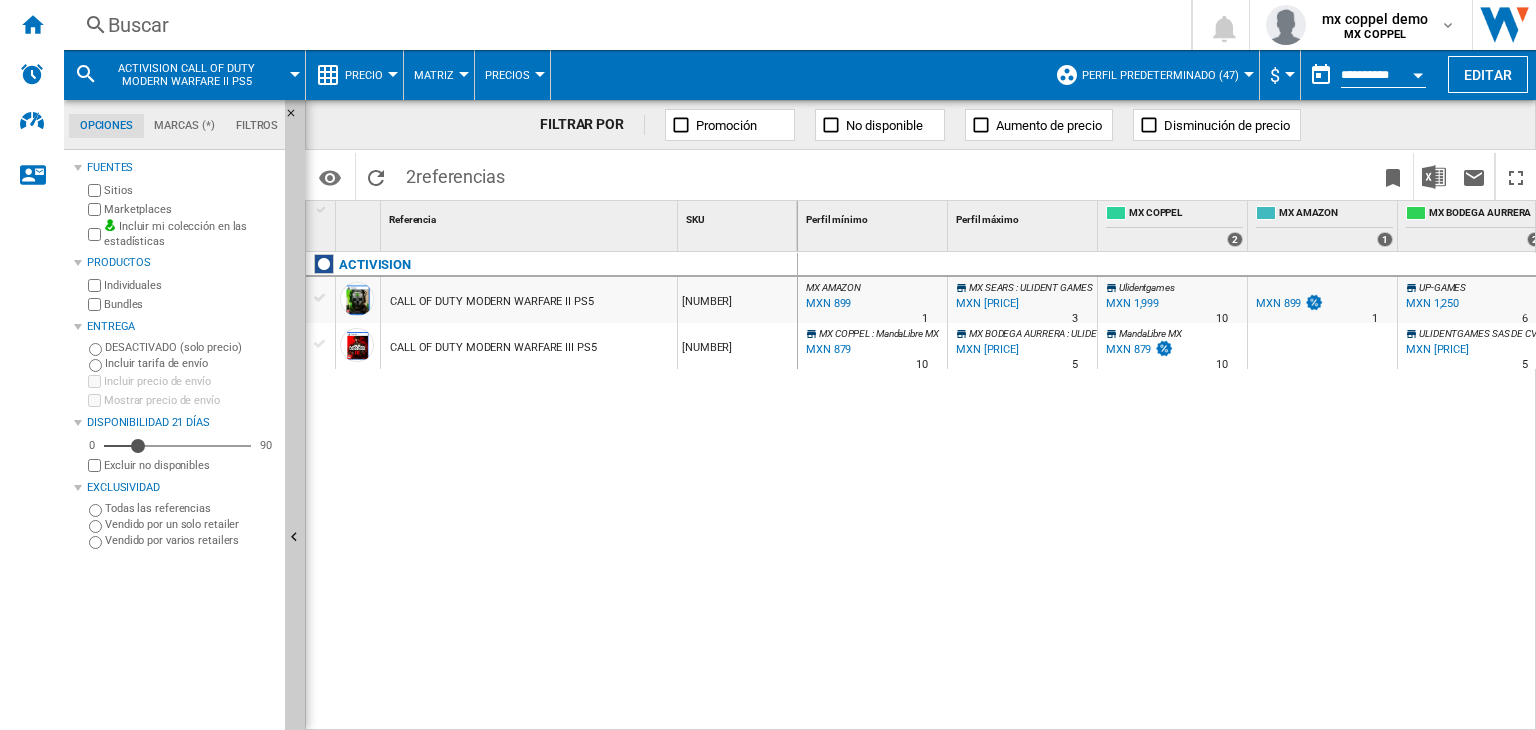 click on "CALL OF DUTY MODERN WARFARE II PS5" at bounding box center (492, 302) 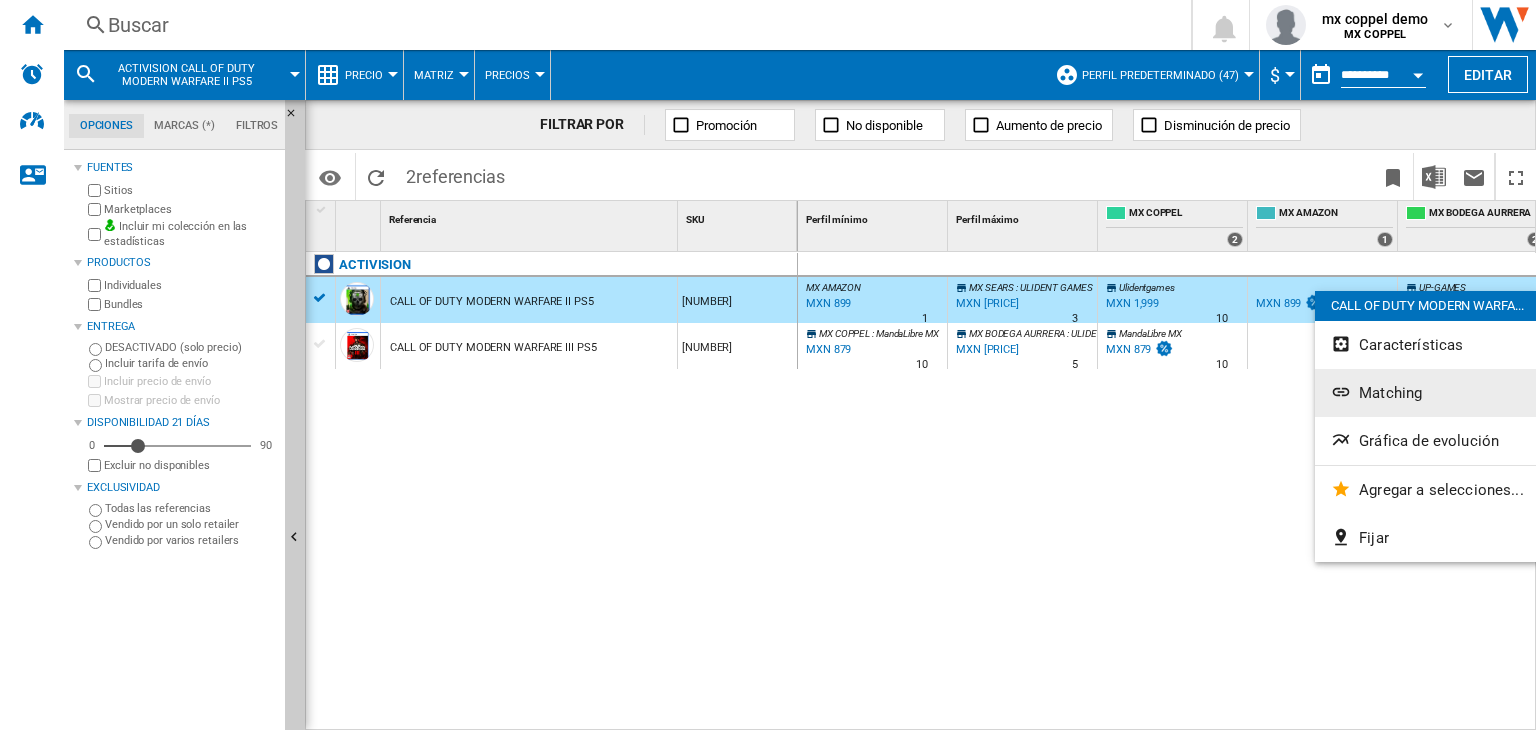click on "Matching" at bounding box center [1427, 393] 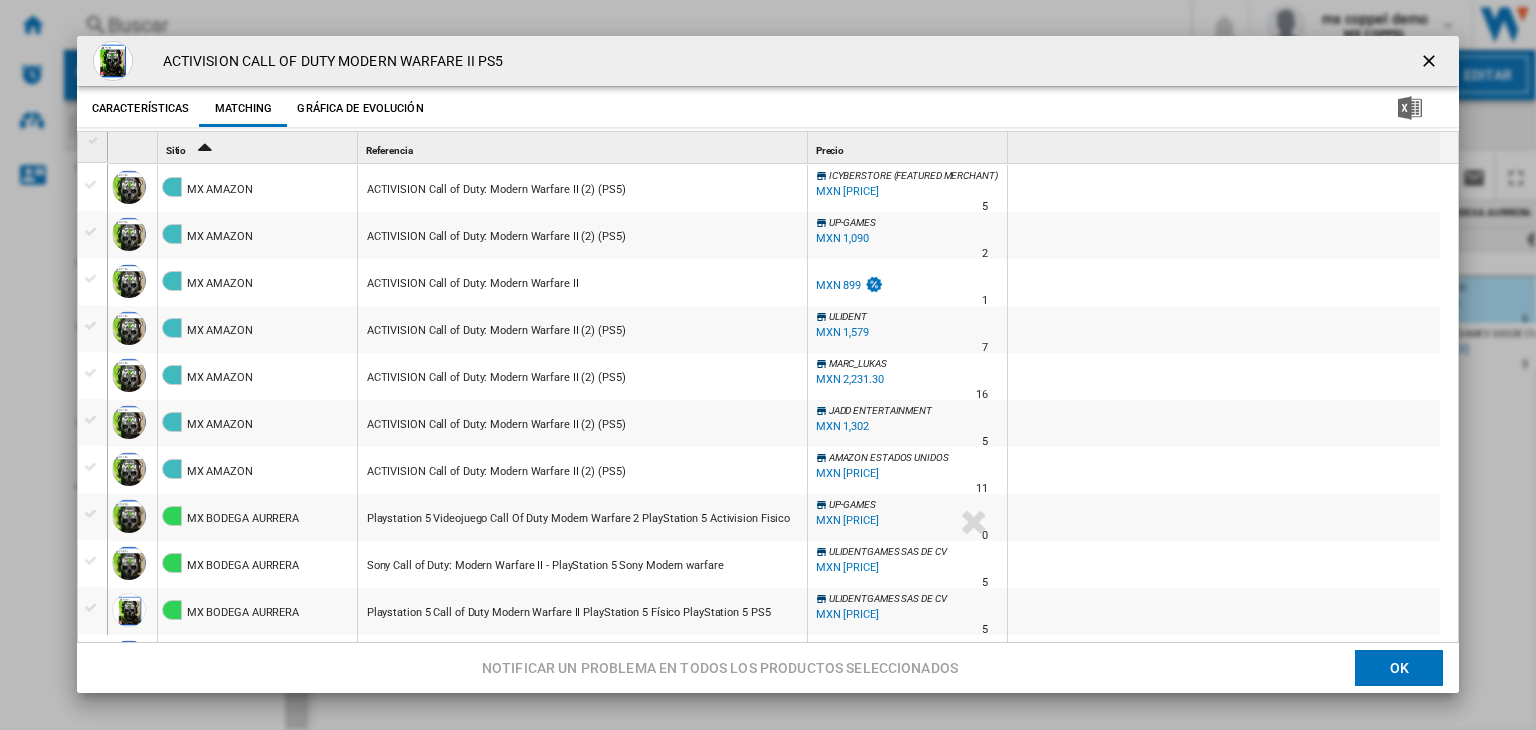 scroll, scrollTop: 1101, scrollLeft: 0, axis: vertical 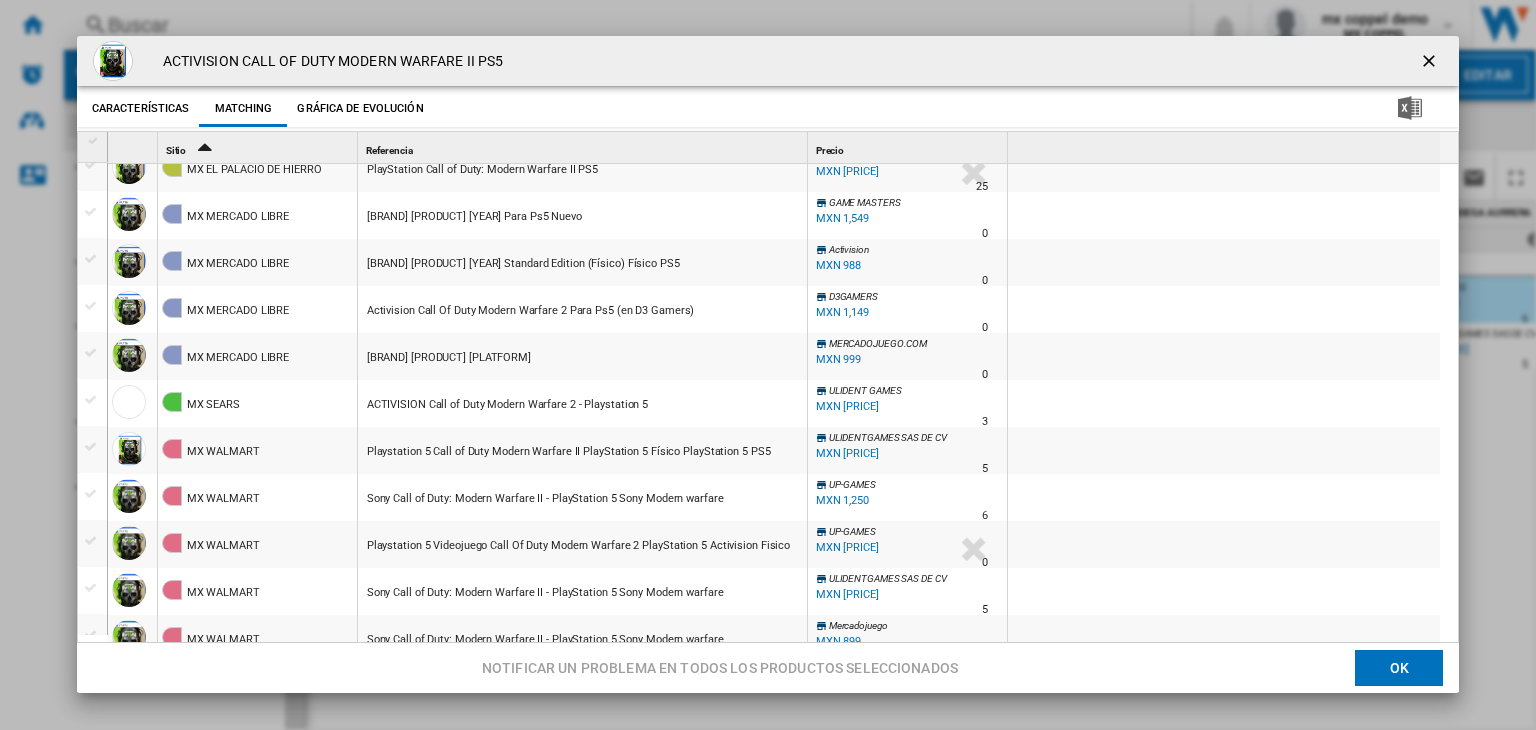 click at bounding box center (1431, 63) 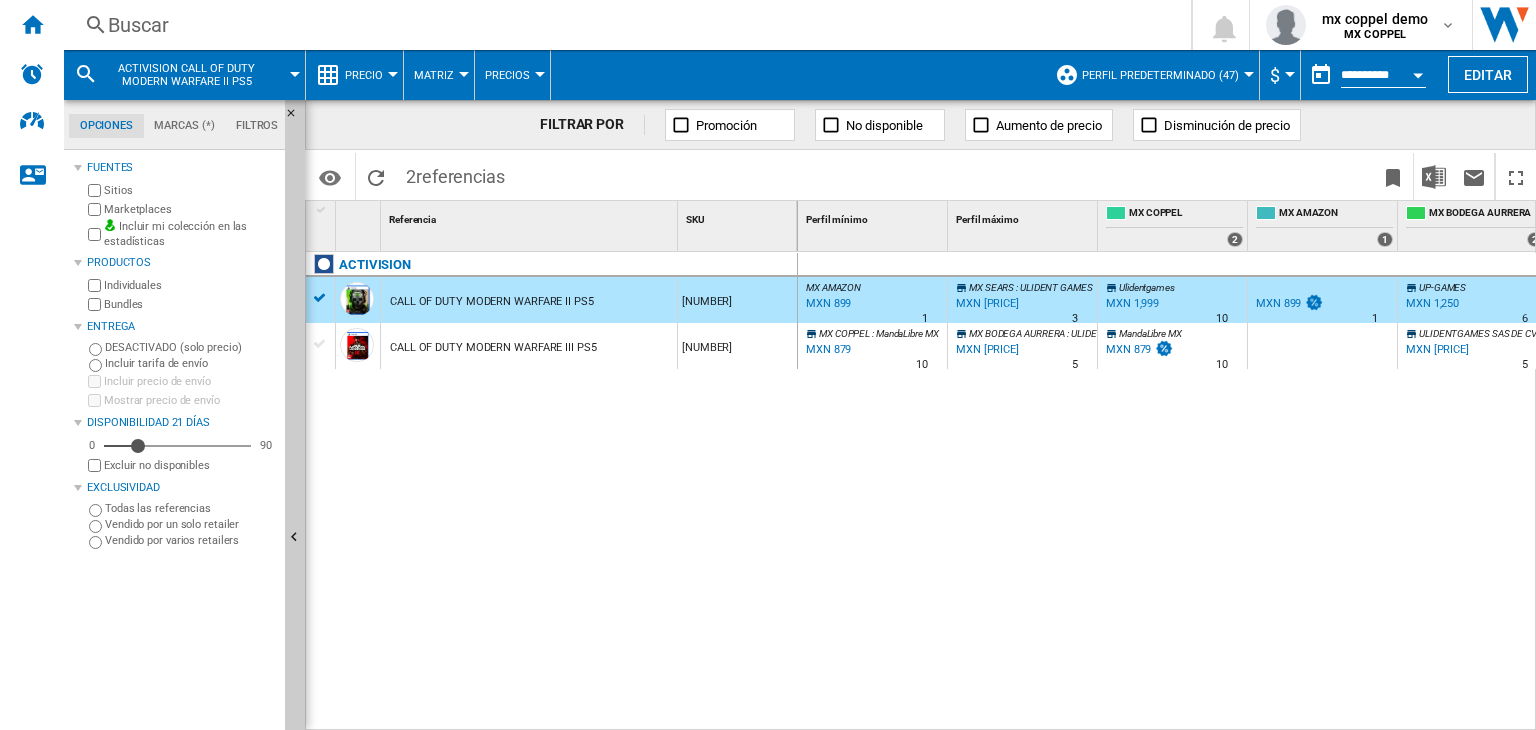 click on "Buscar" at bounding box center (623, 25) 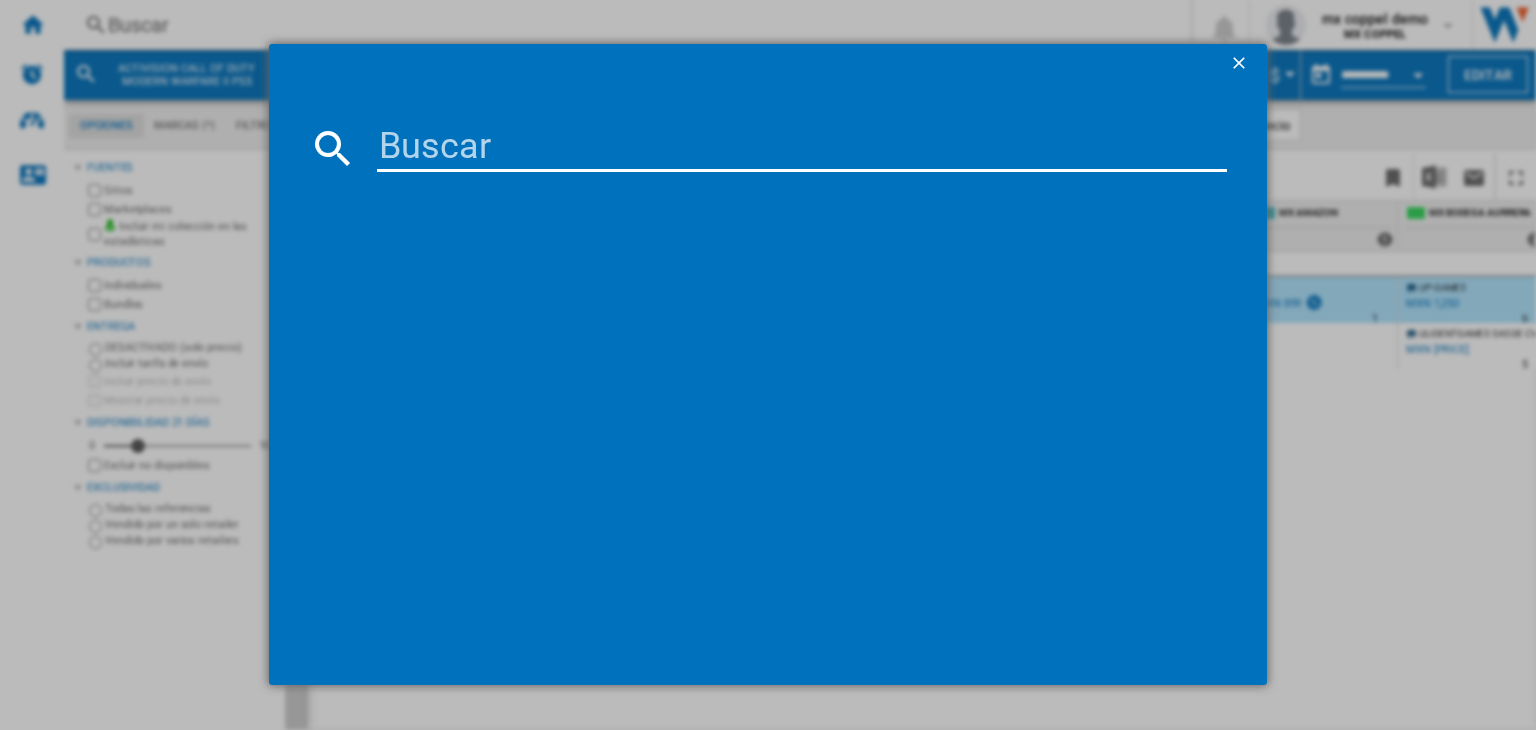 click at bounding box center (802, 148) 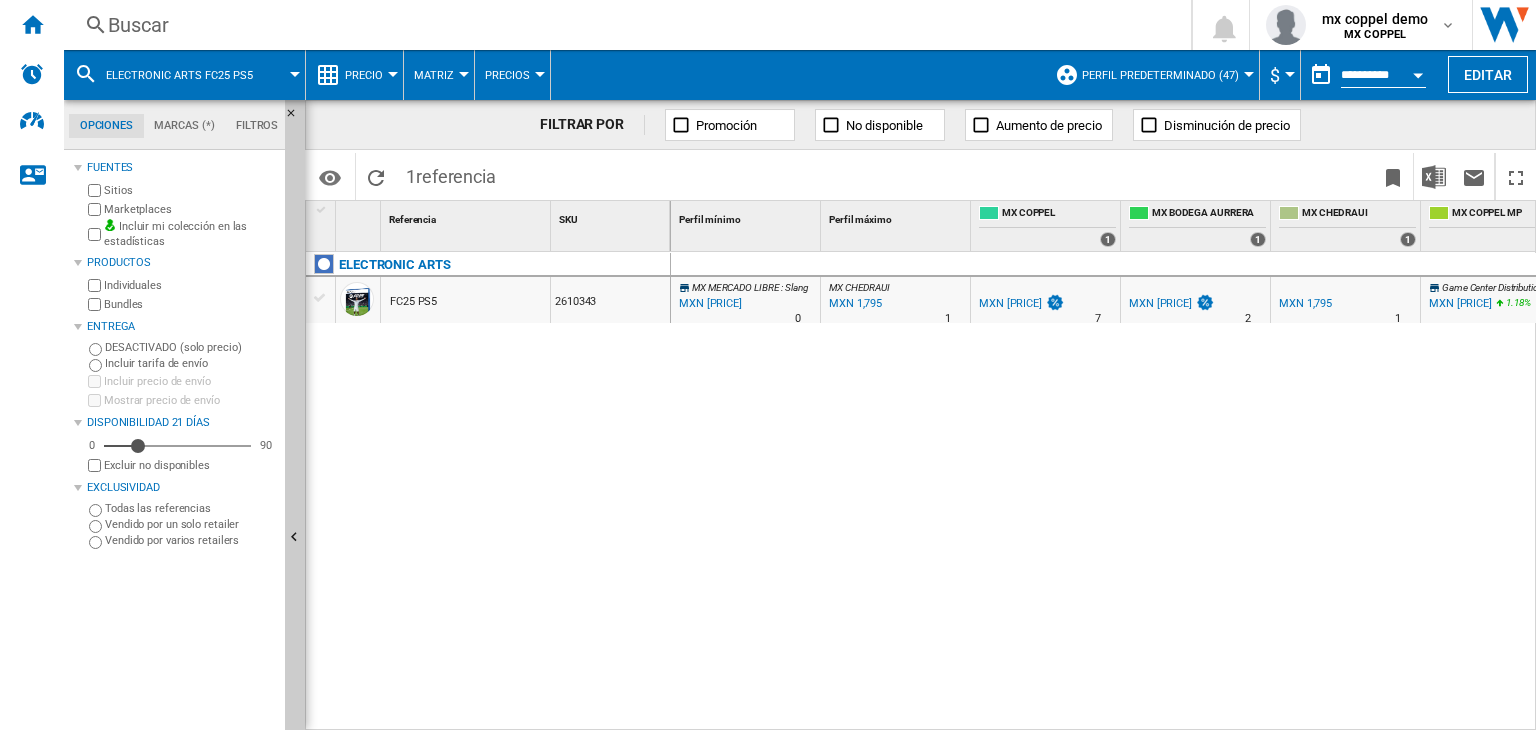 click on "FC25 PS5" at bounding box center (465, 300) 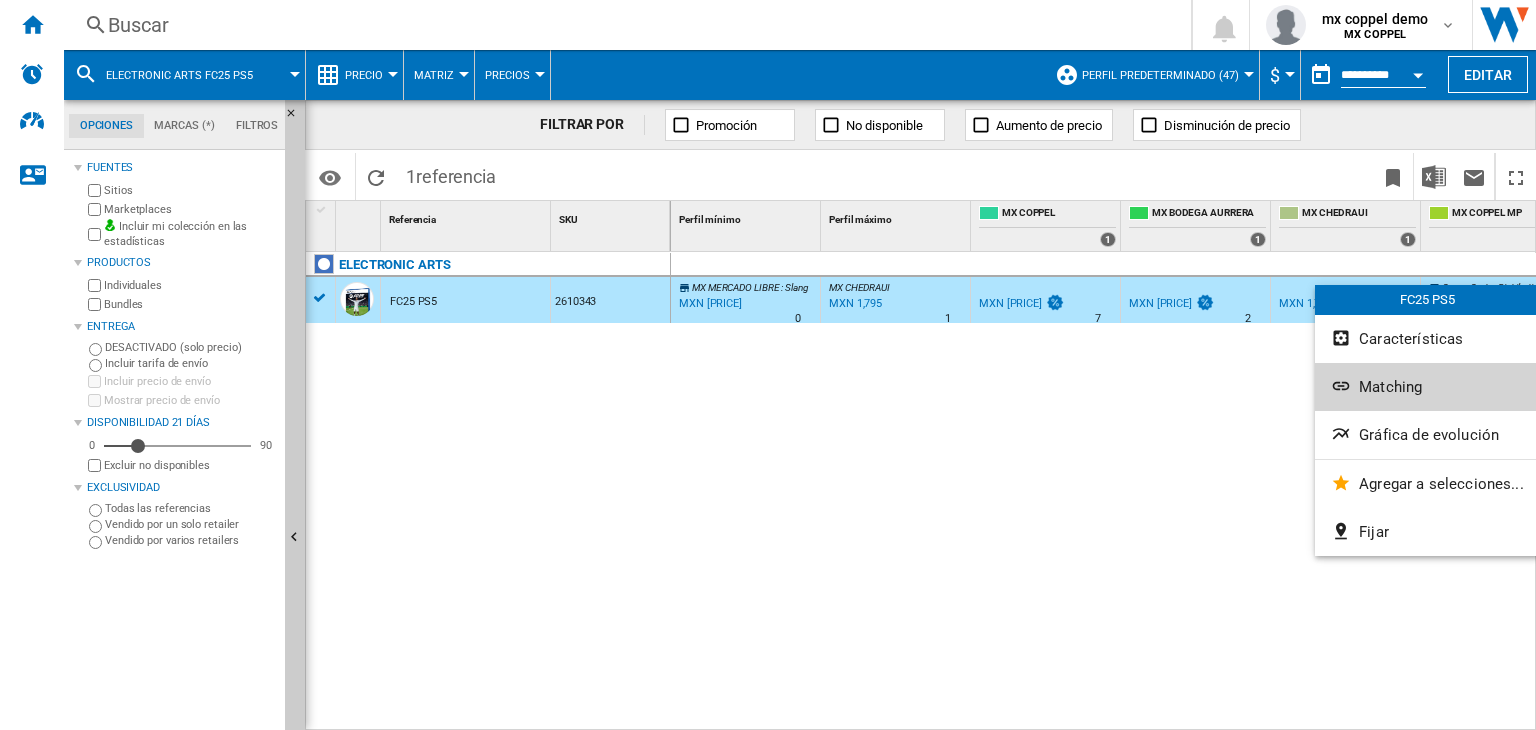click on "Matching" at bounding box center [1427, 387] 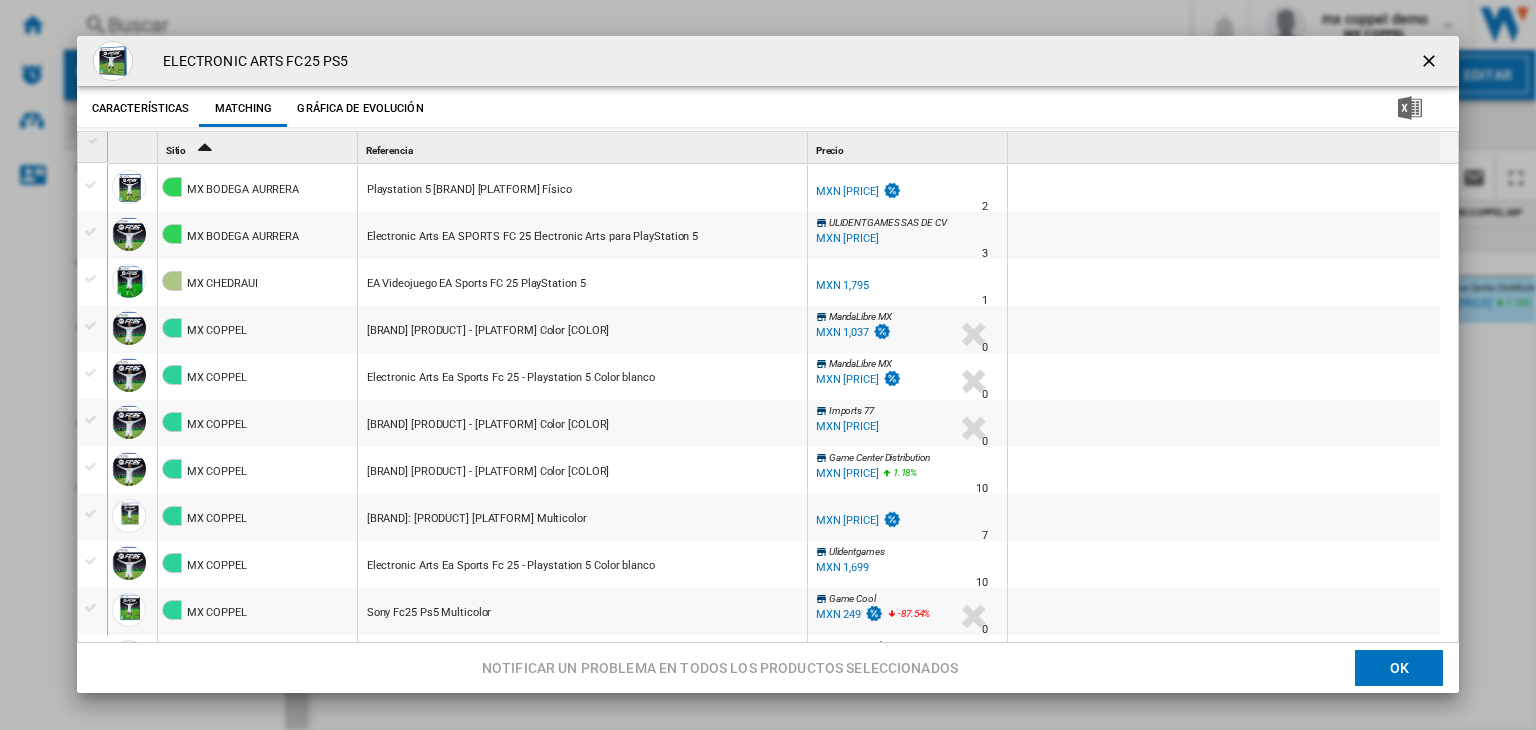 scroll, scrollTop: 1618, scrollLeft: 0, axis: vertical 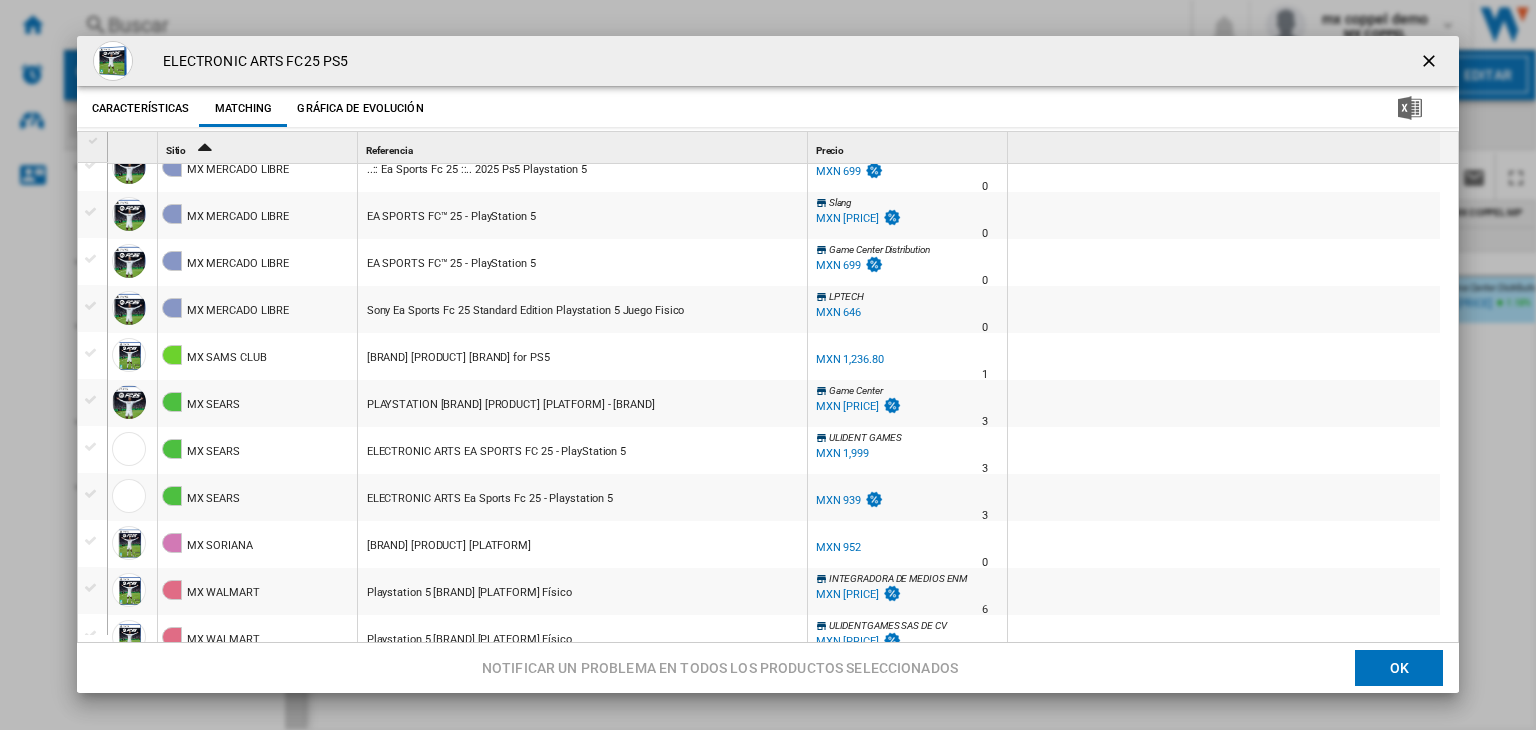 click at bounding box center [1431, 63] 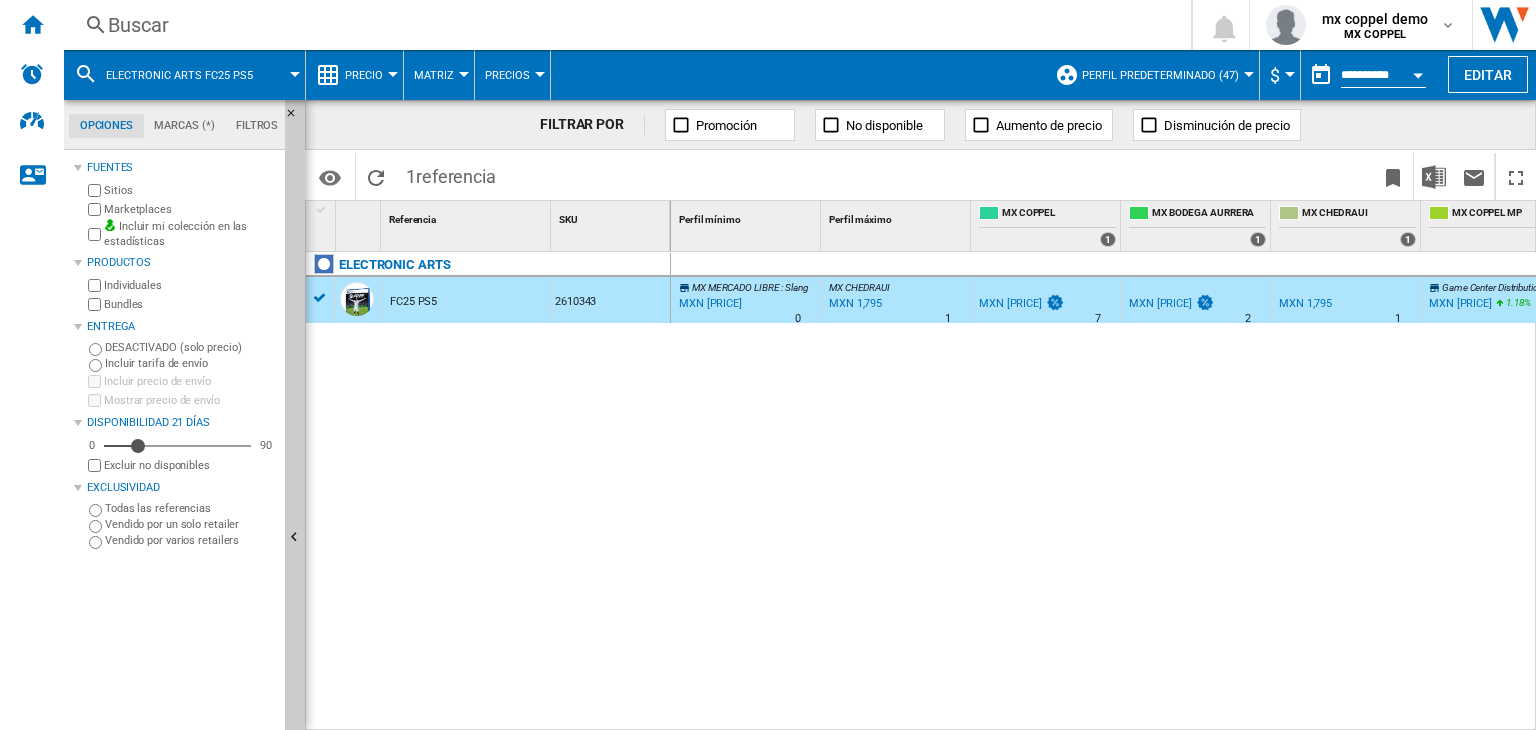 click on "Buscar" at bounding box center [623, 25] 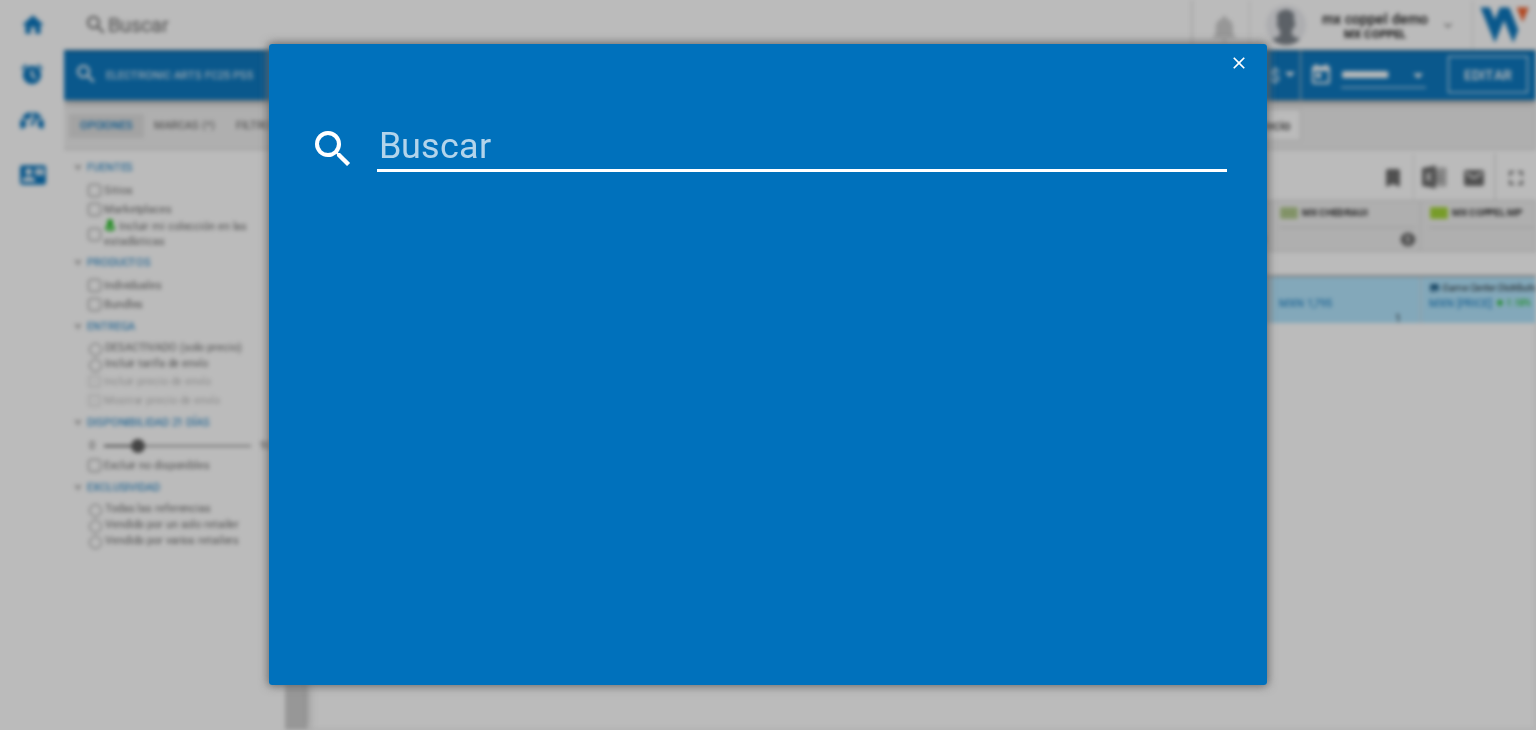 click at bounding box center [802, 148] 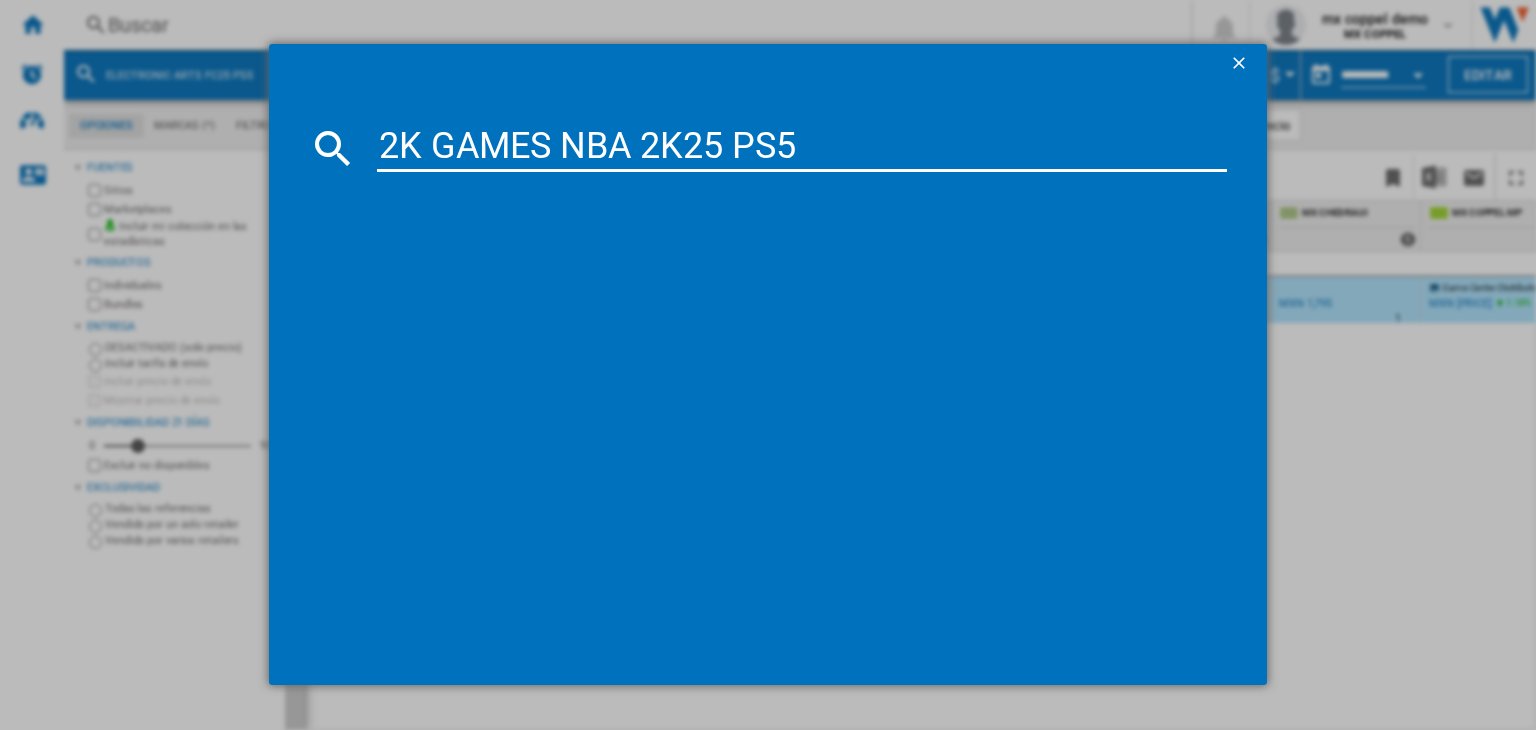 type on "2K GAMES NBA 2K25 PS5" 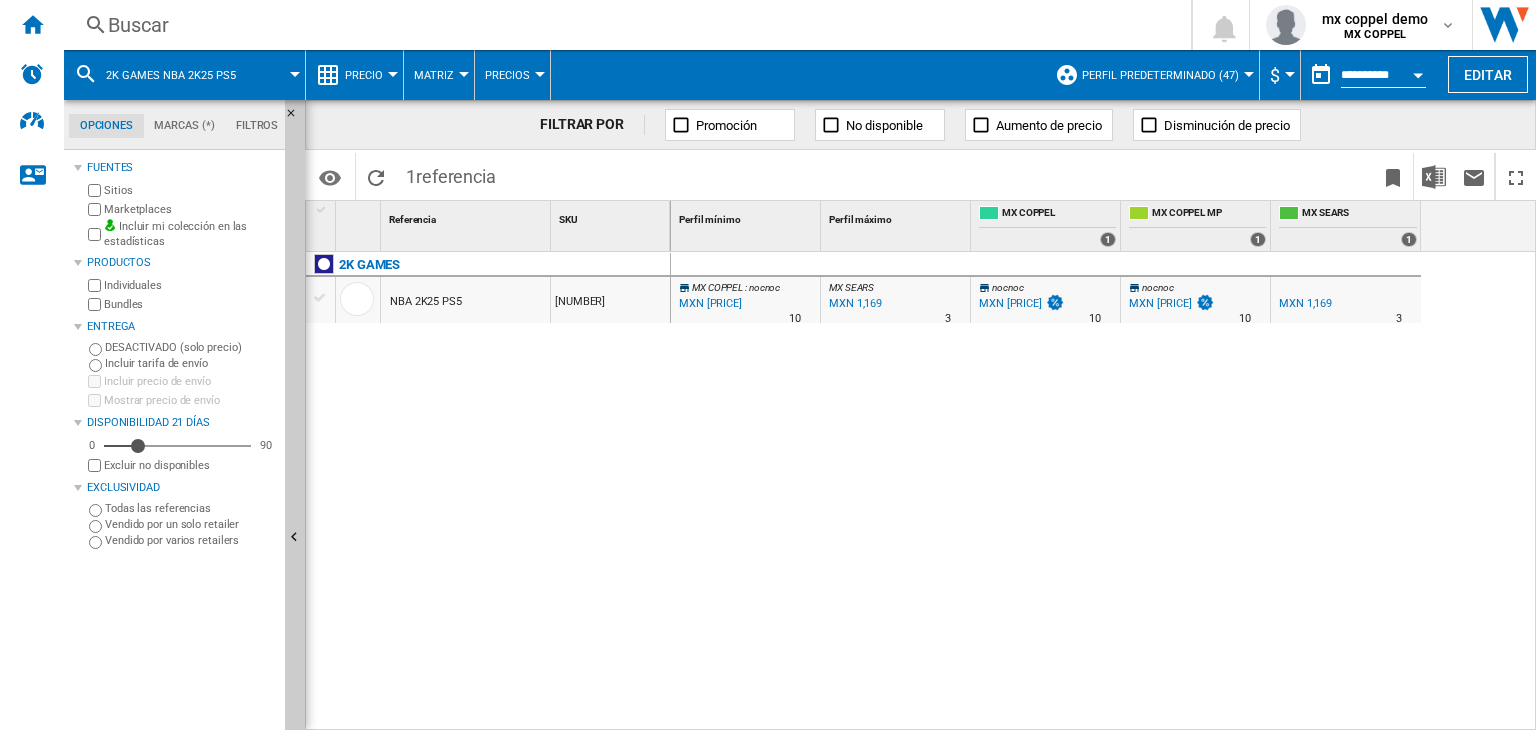 click on "NBA 2K25 PS5" at bounding box center [426, 302] 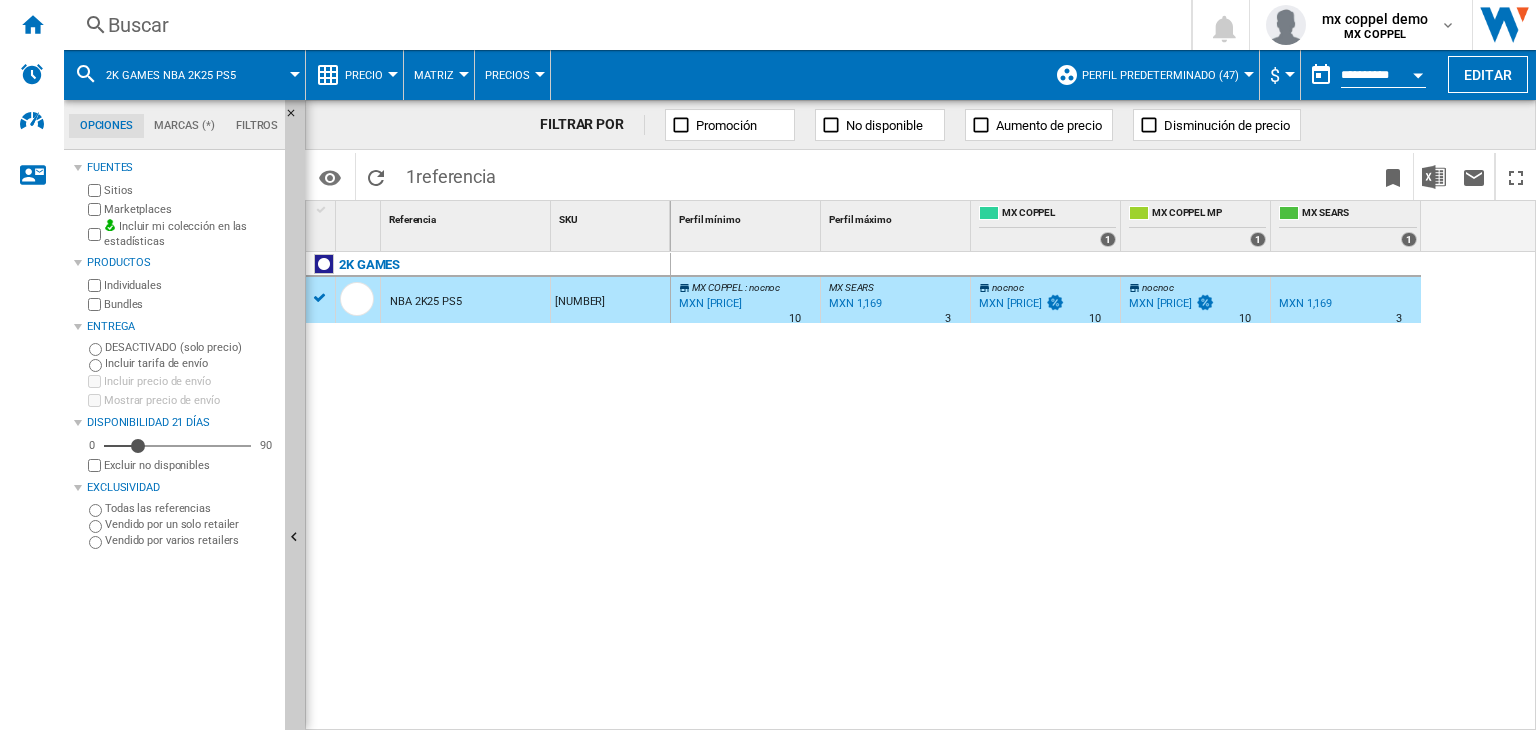 click on "Buscar" at bounding box center (623, 25) 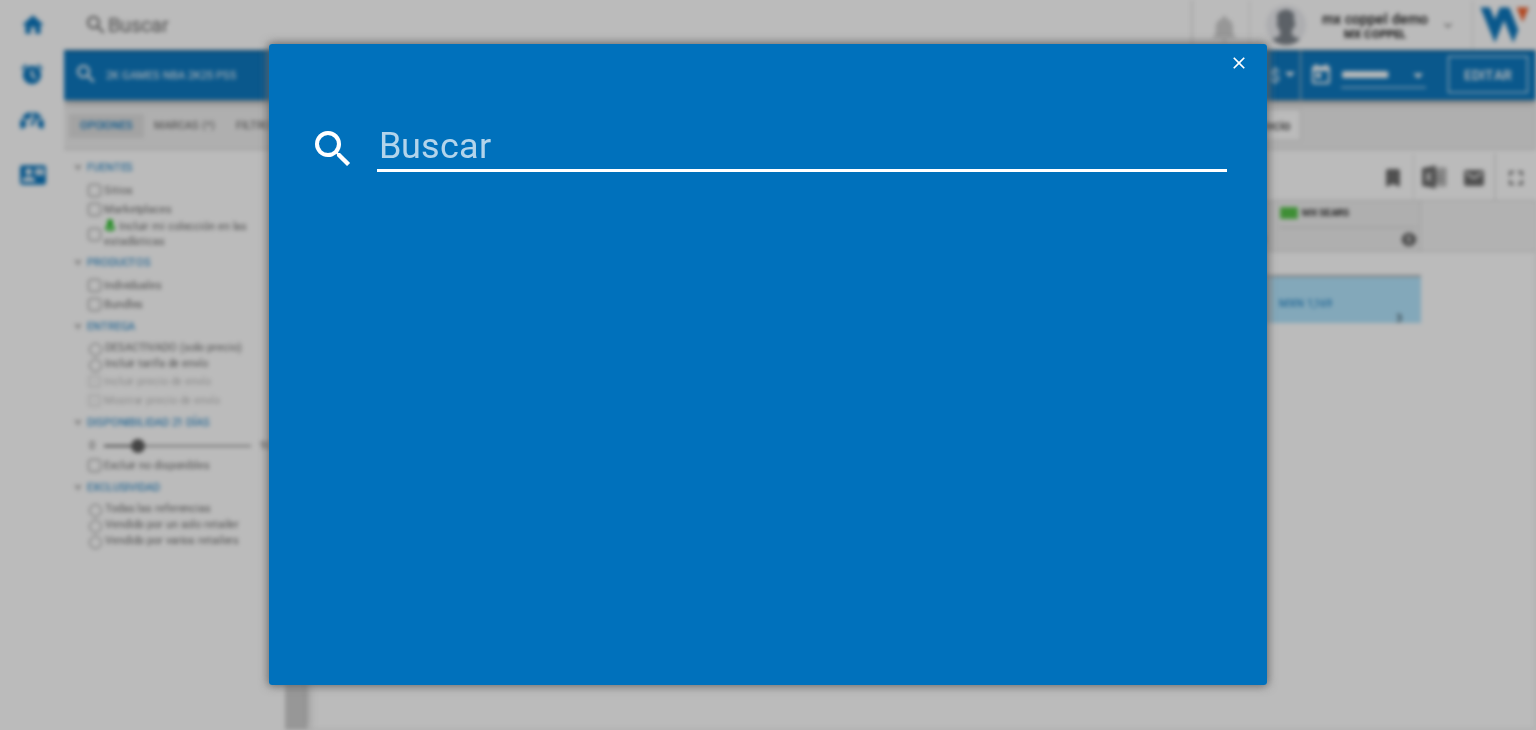 click at bounding box center (802, 148) 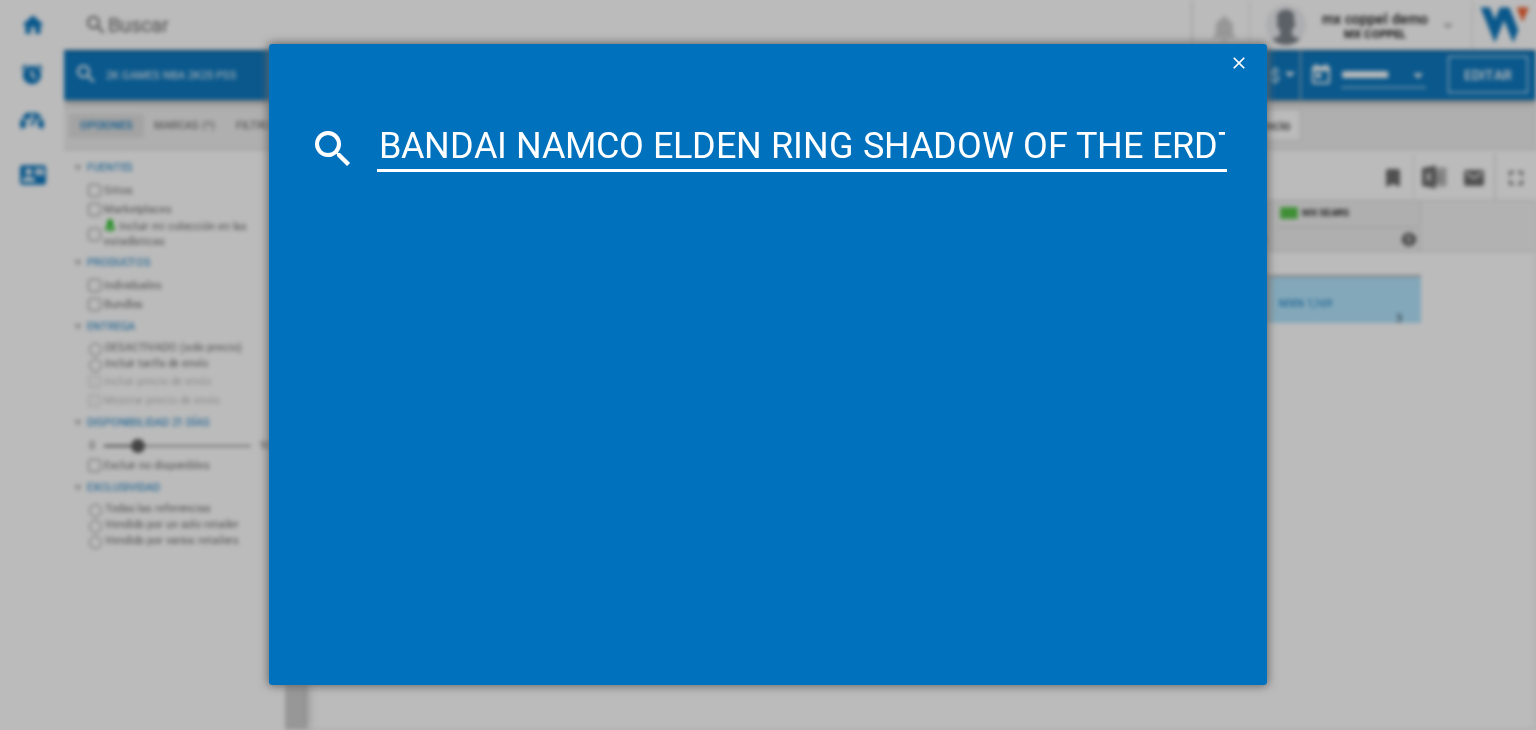 type on "BANDAI NAMCO ELDEN RING SHADOW OF THE ERDTREE EDITION PS5" 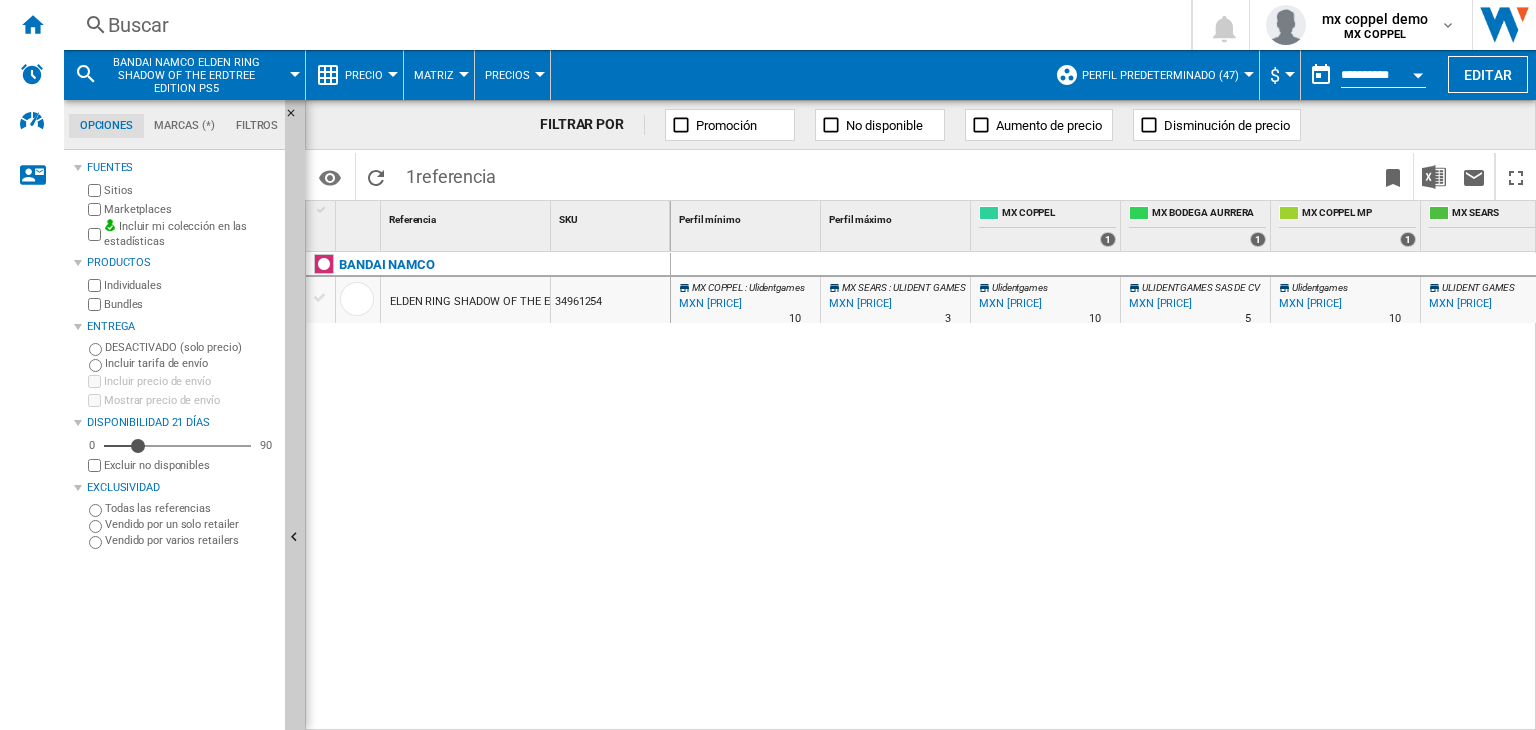 click on "ELDEN RING SHADOW OF THE ERDTREE EDITION PS5" at bounding box center (523, 302) 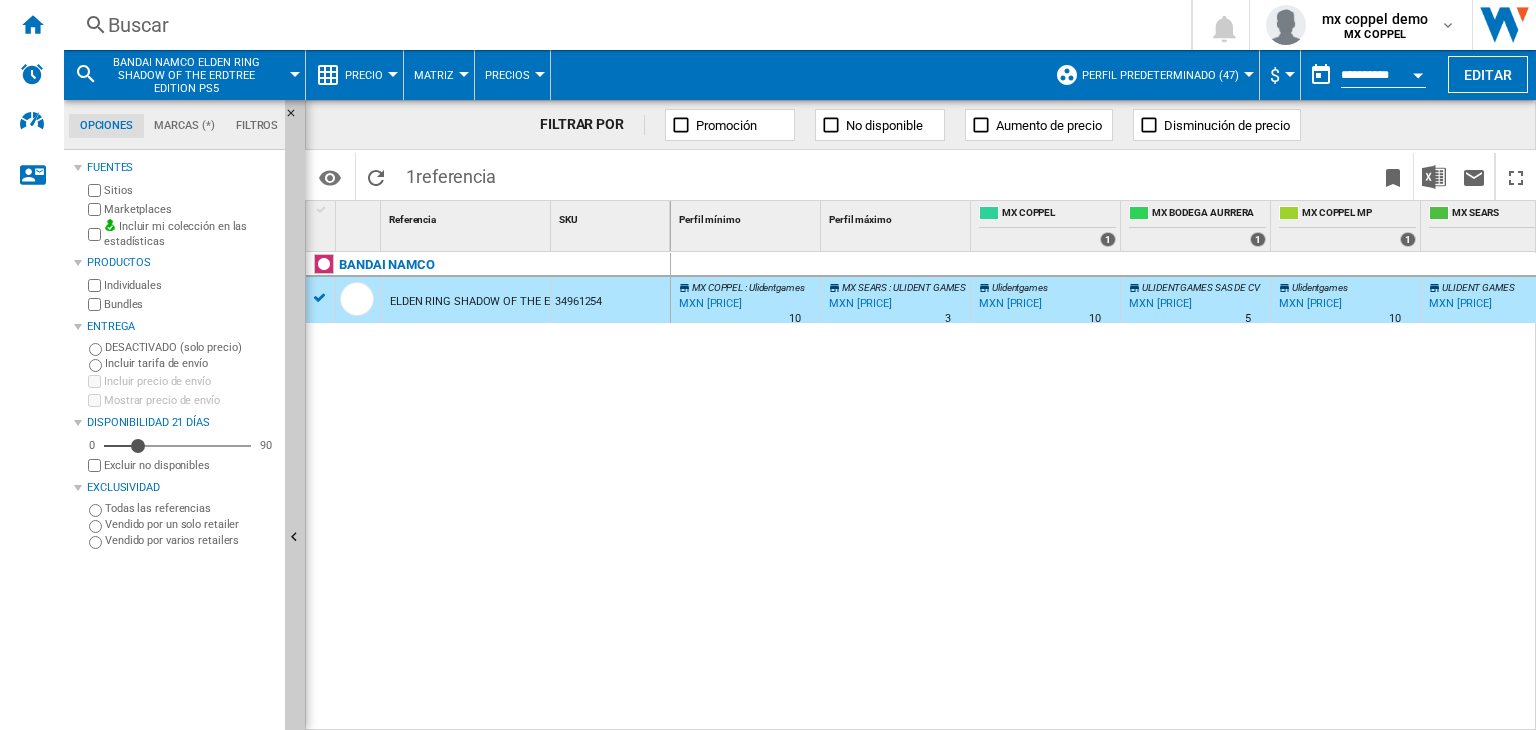 click on "Buscar" at bounding box center (623, 25) 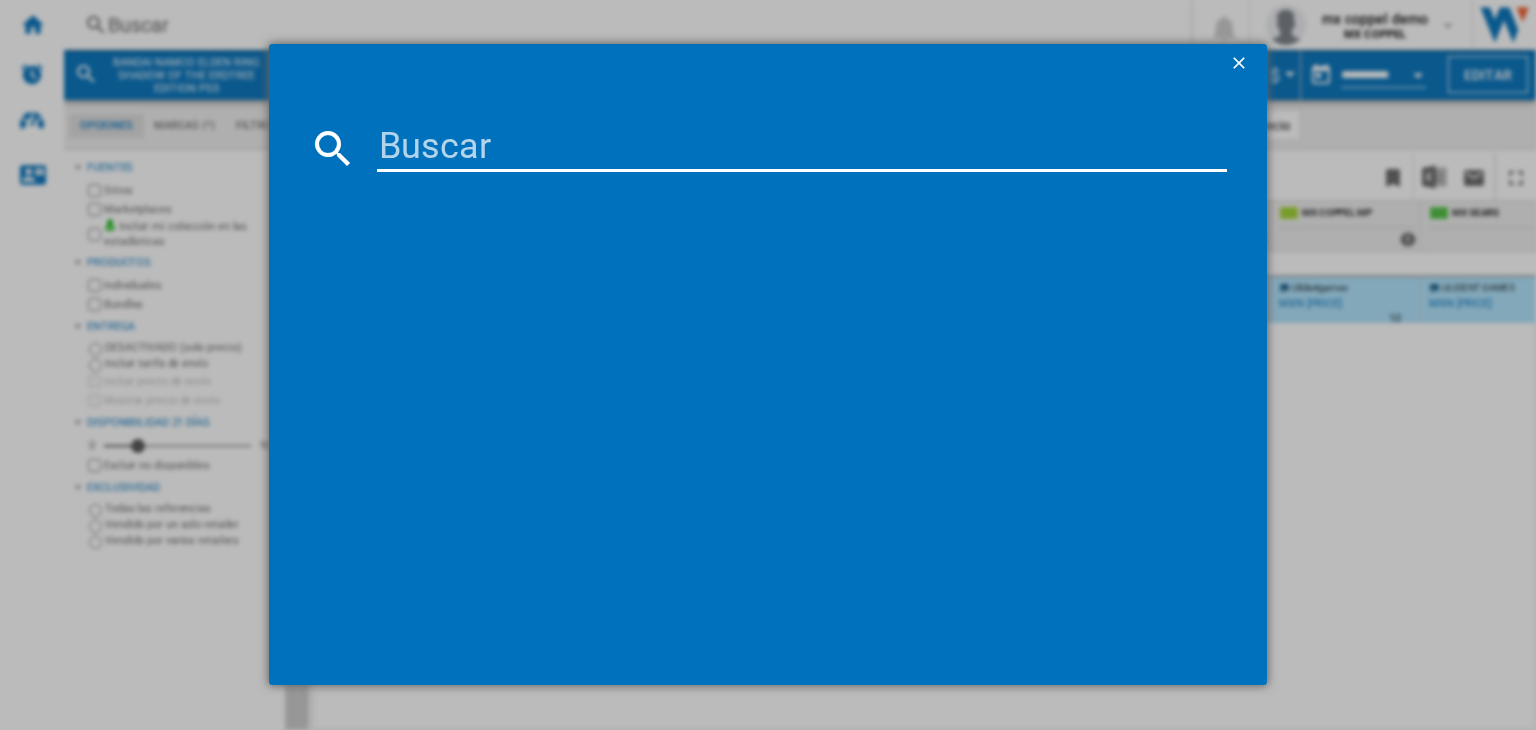 click at bounding box center [802, 148] 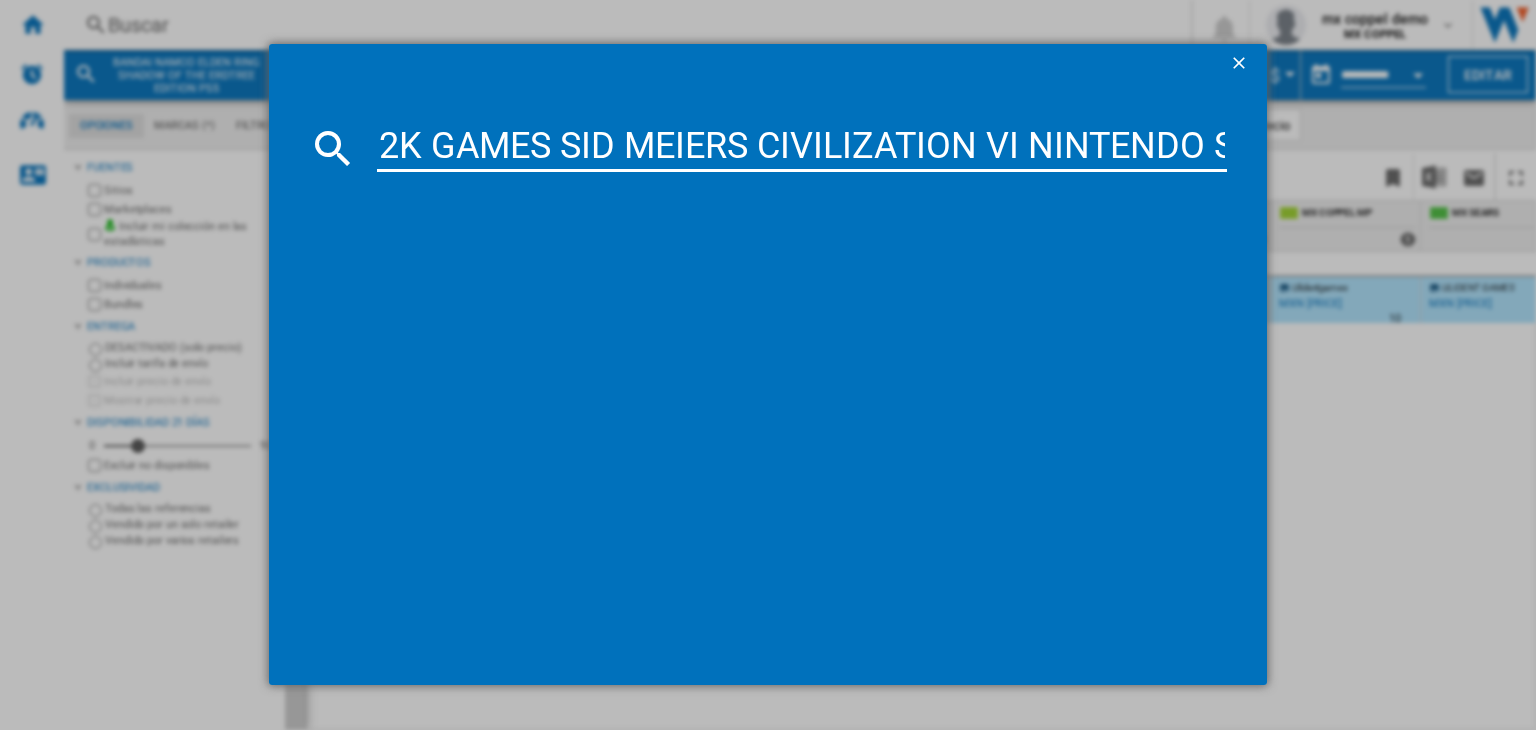 scroll, scrollTop: 0, scrollLeft: 122, axis: horizontal 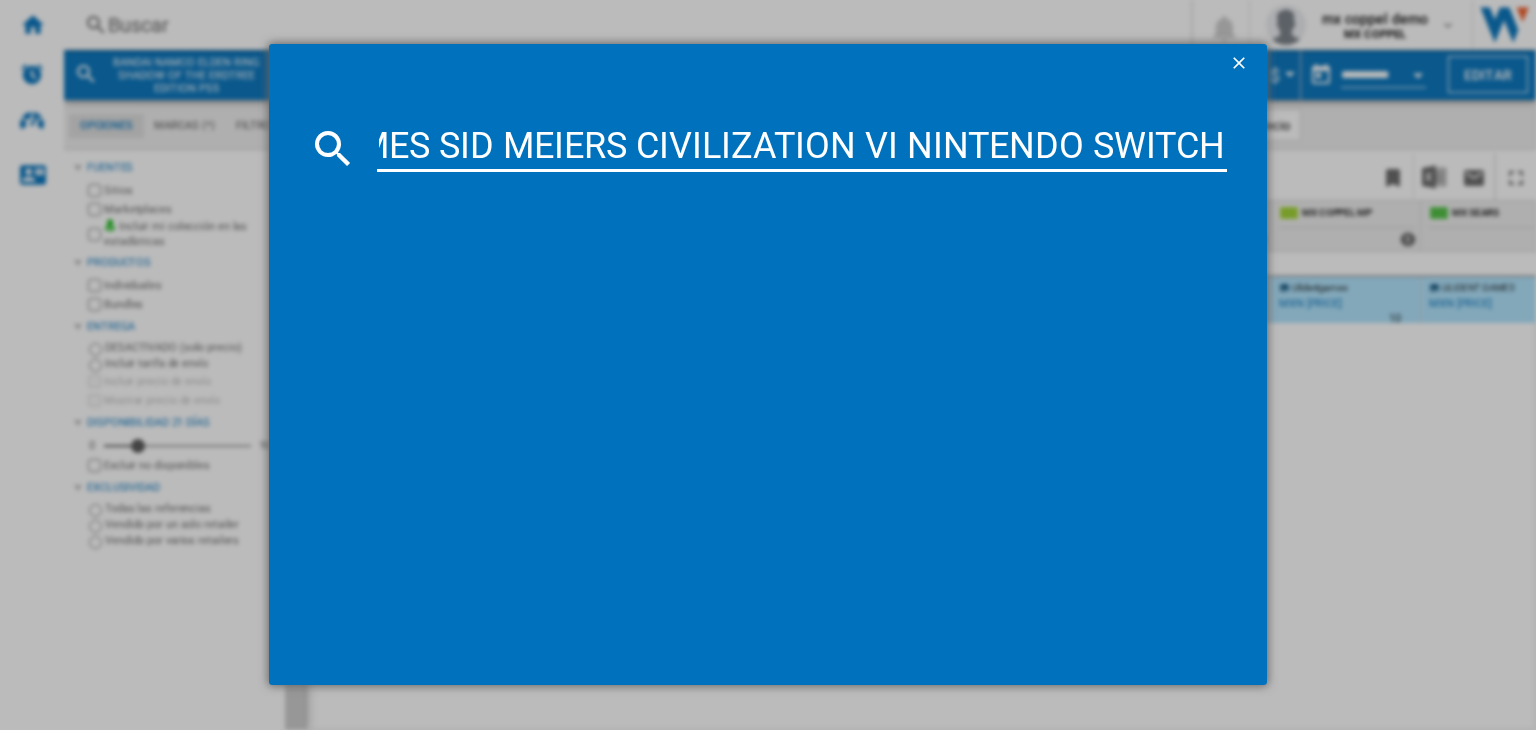 type on "2K GAMES SID MEIERS CIVILIZATION VI NINTENDO SWITCH" 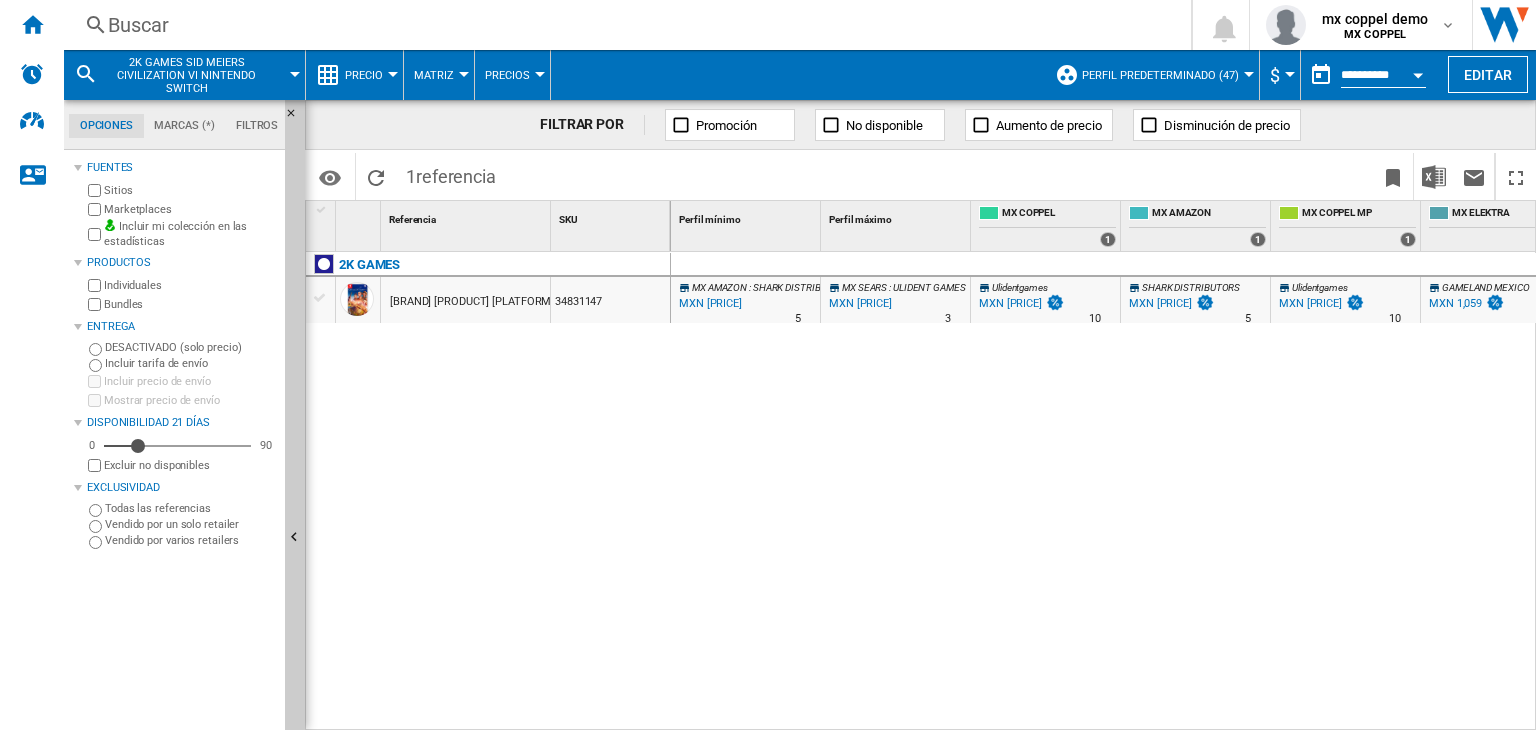 click on "[BRAND] [PRODUCT] [PLATFORM]" at bounding box center (472, 302) 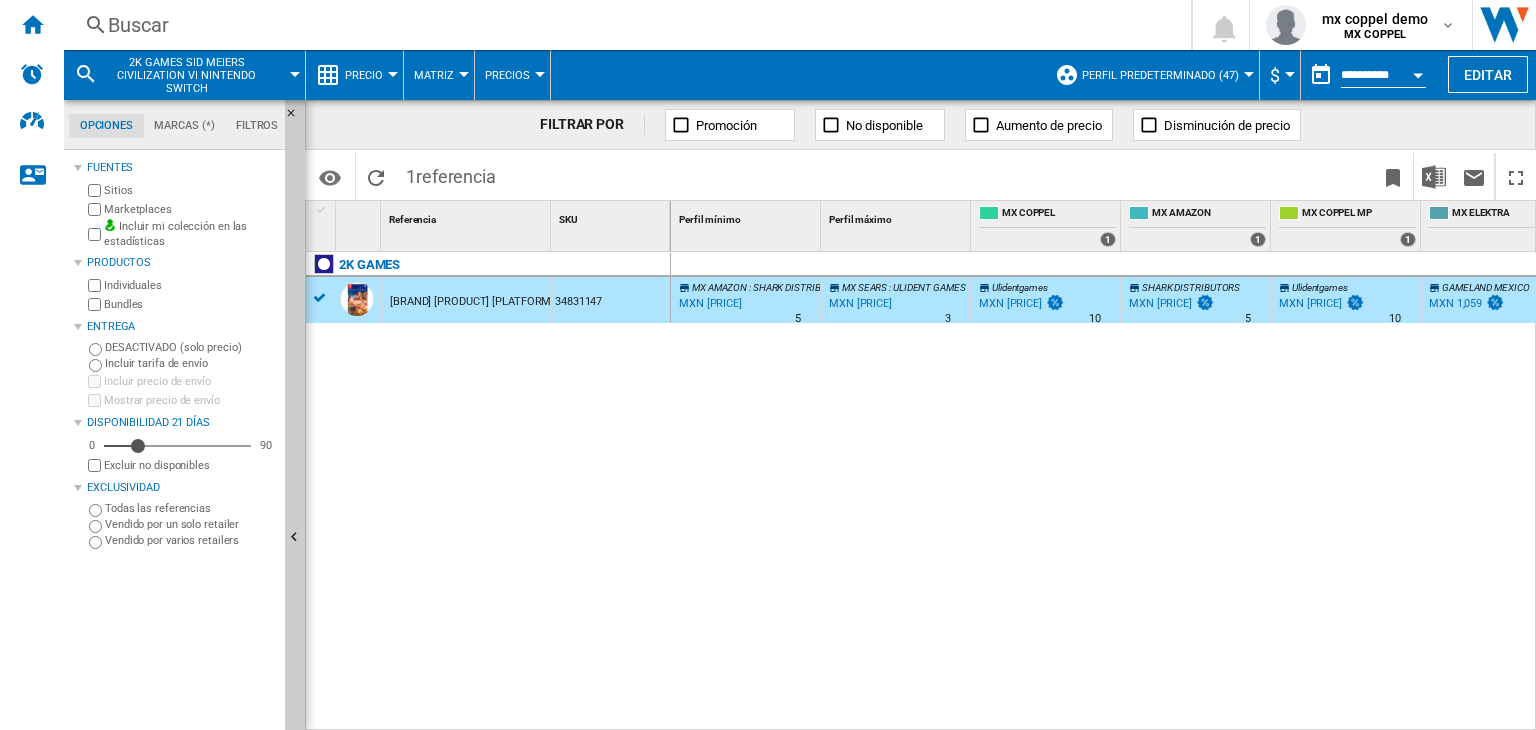 scroll, scrollTop: 0, scrollLeft: 98, axis: horizontal 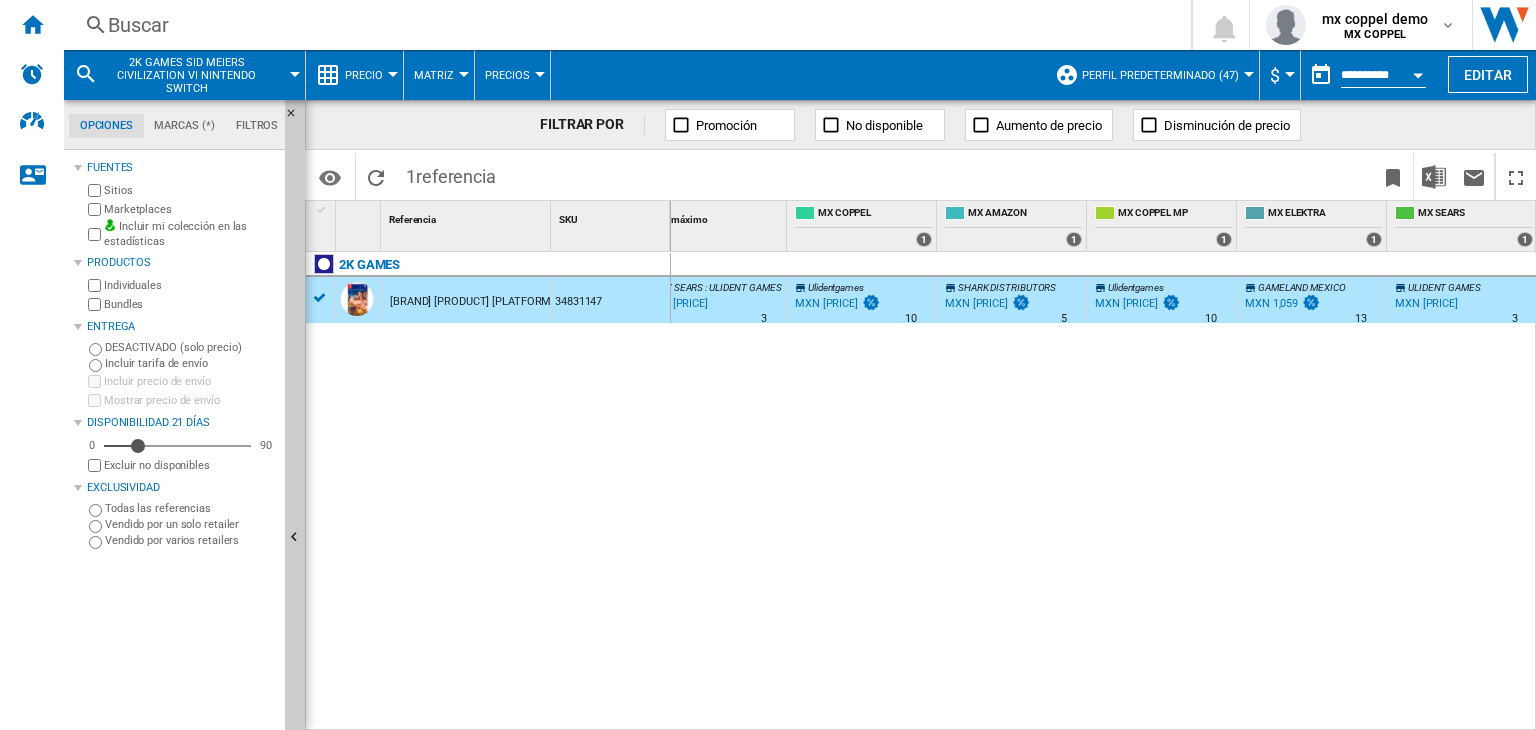 click on "Buscar" at bounding box center (623, 25) 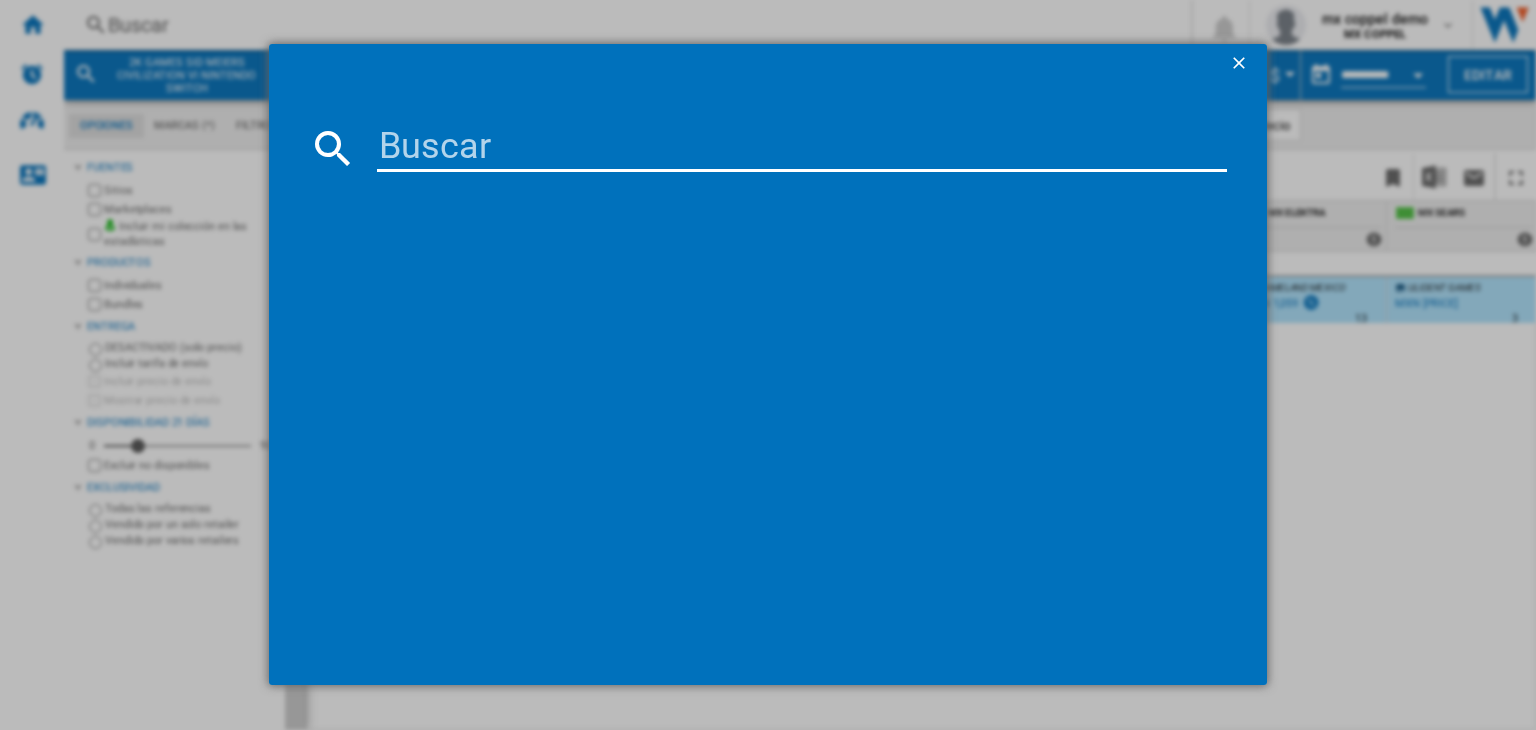 click at bounding box center (802, 148) 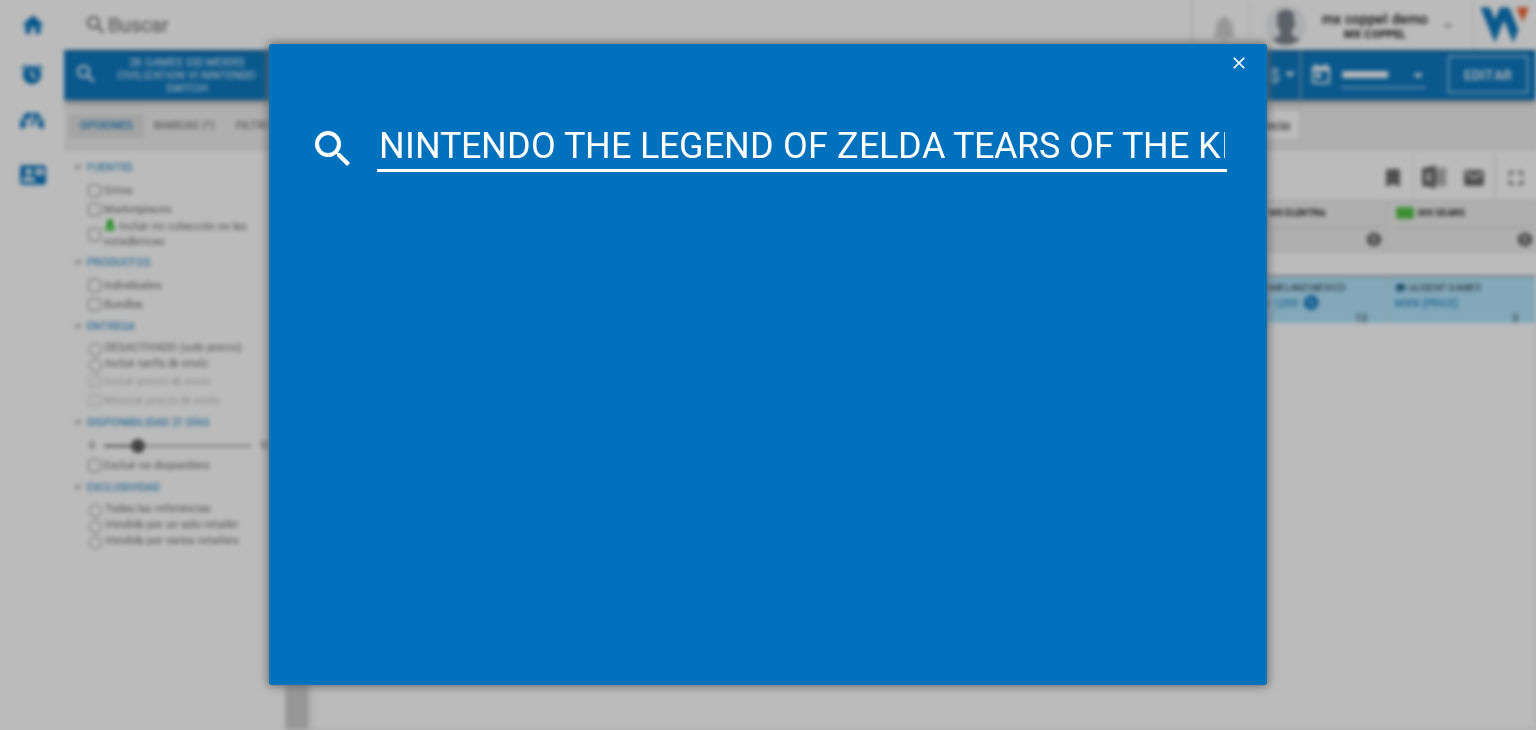 scroll, scrollTop: 0, scrollLeft: 464, axis: horizontal 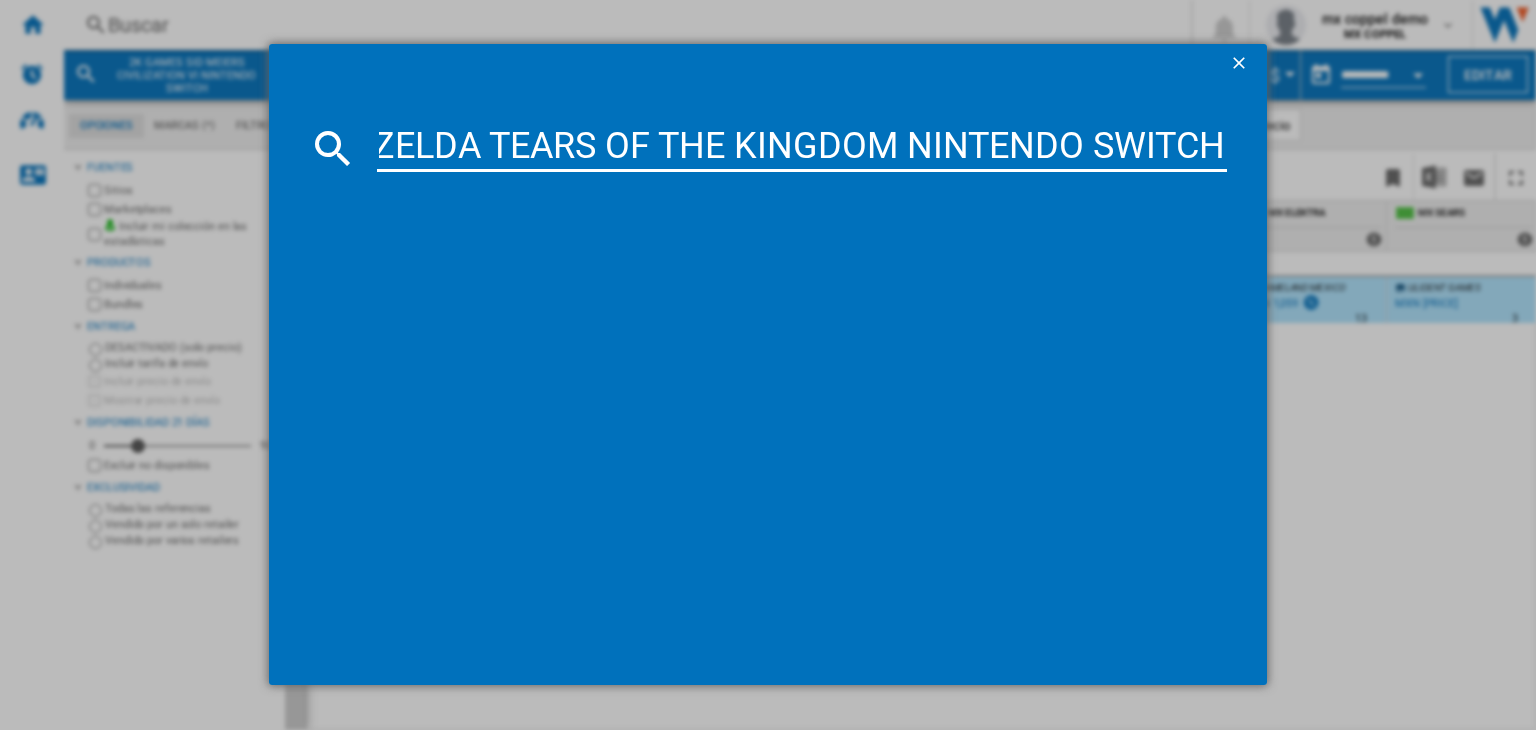 type on "NINTENDO THE LEGEND OF ZELDA TEARS OF THE KINGDOM NINTENDO SWITCH" 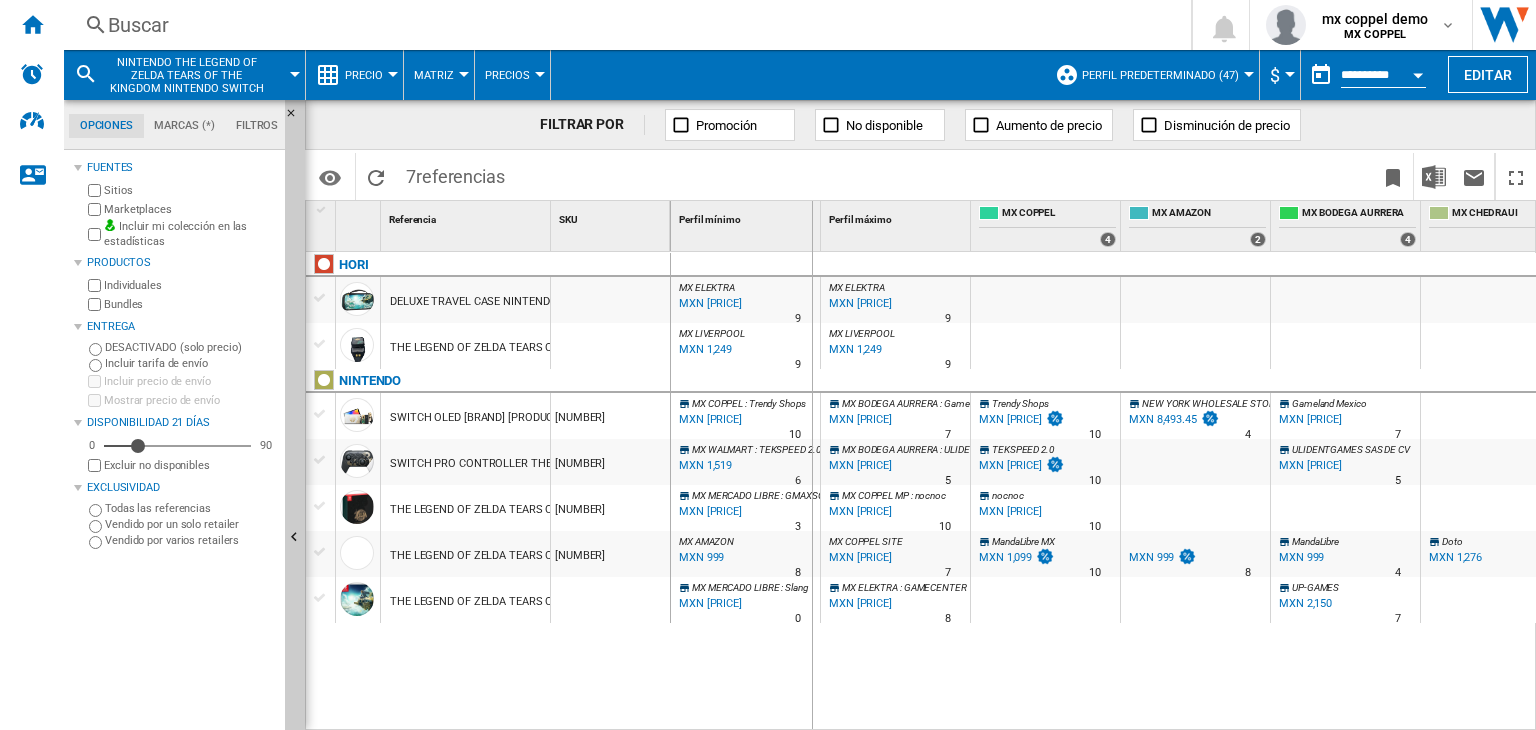 drag, startPoint x: 548, startPoint y: 214, endPoint x: 813, endPoint y: 235, distance: 265.83078 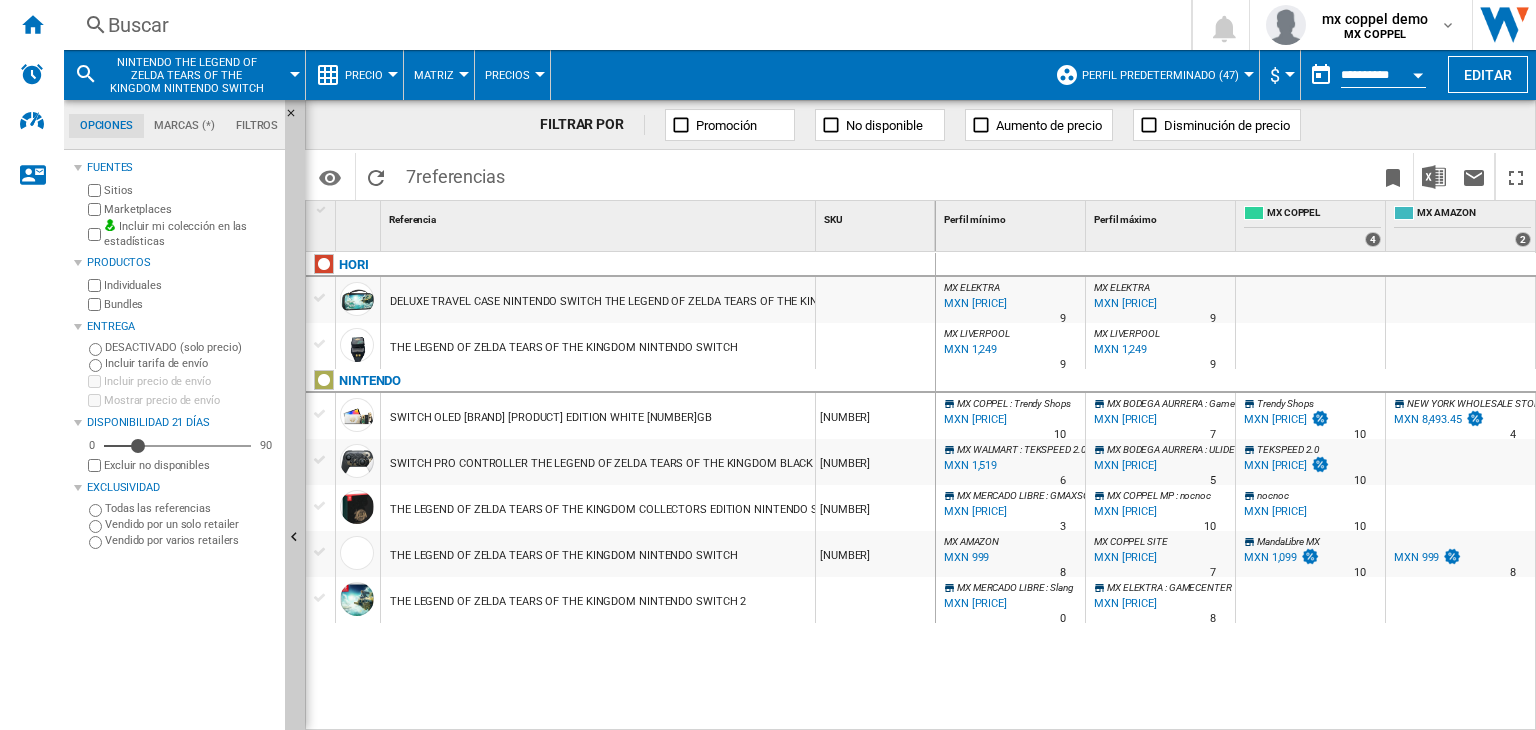 click on "THE LEGEND OF ZELDA TEARS OF THE KINGDOM NINTENDO SWITCH" at bounding box center (563, 556) 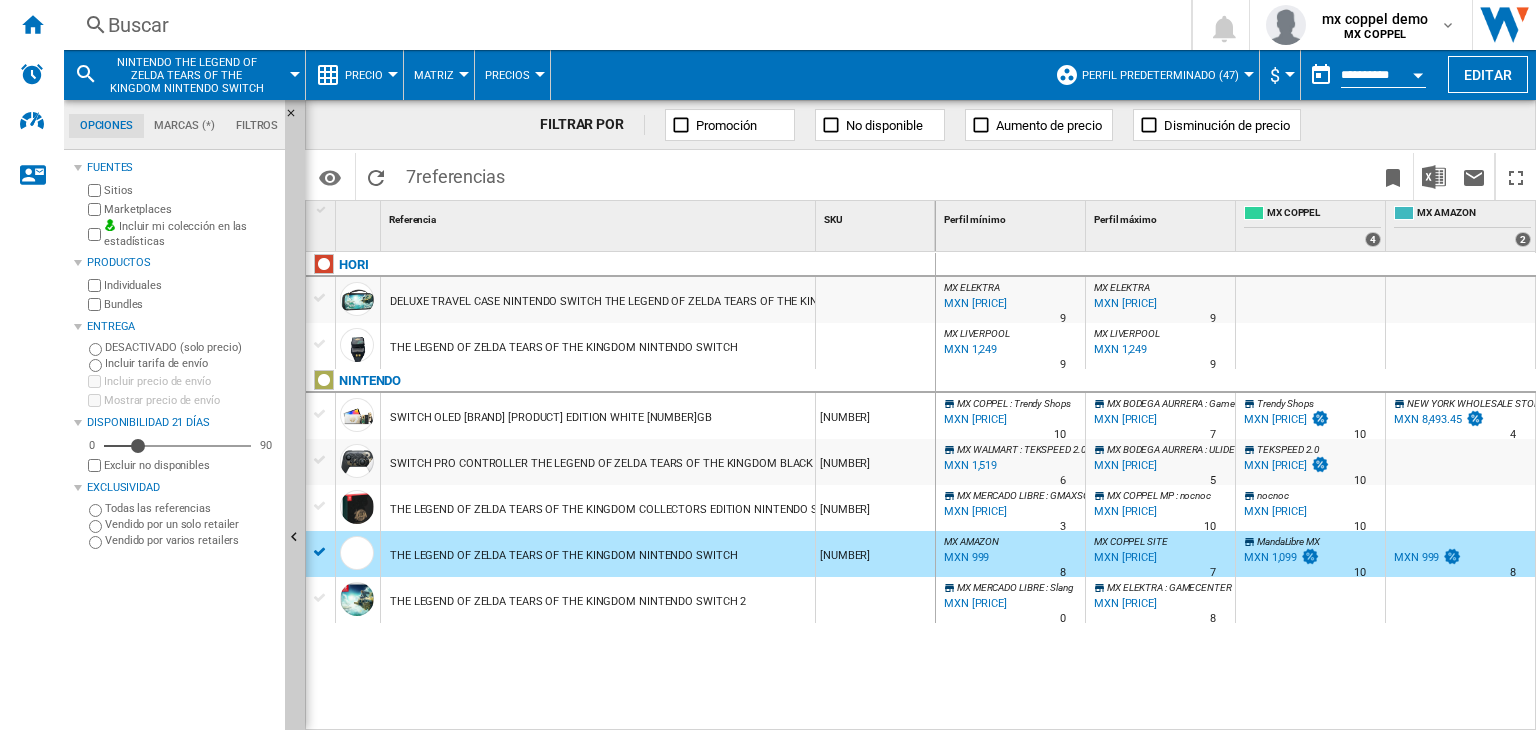scroll, scrollTop: 0, scrollLeft: 456, axis: horizontal 